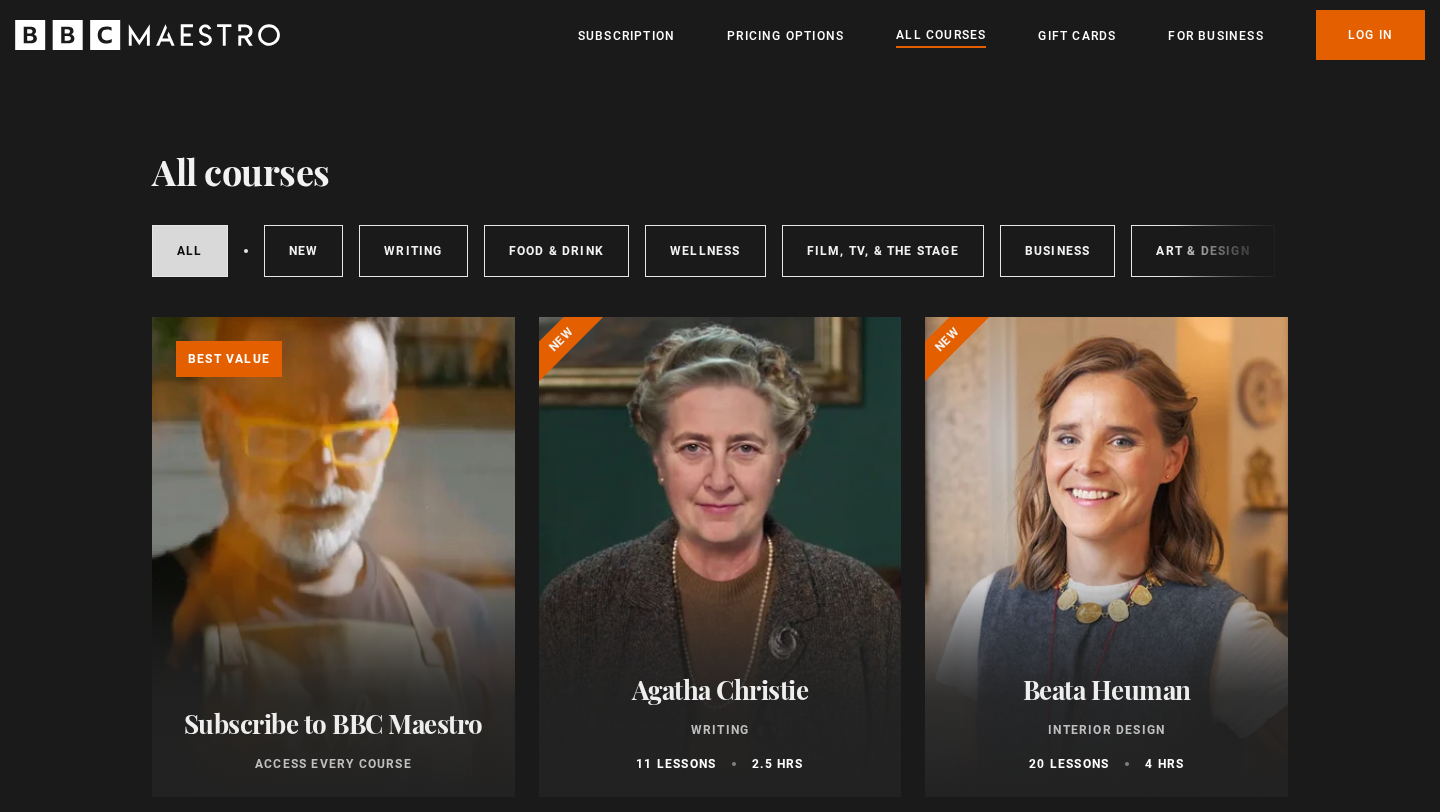scroll, scrollTop: 0, scrollLeft: 0, axis: both 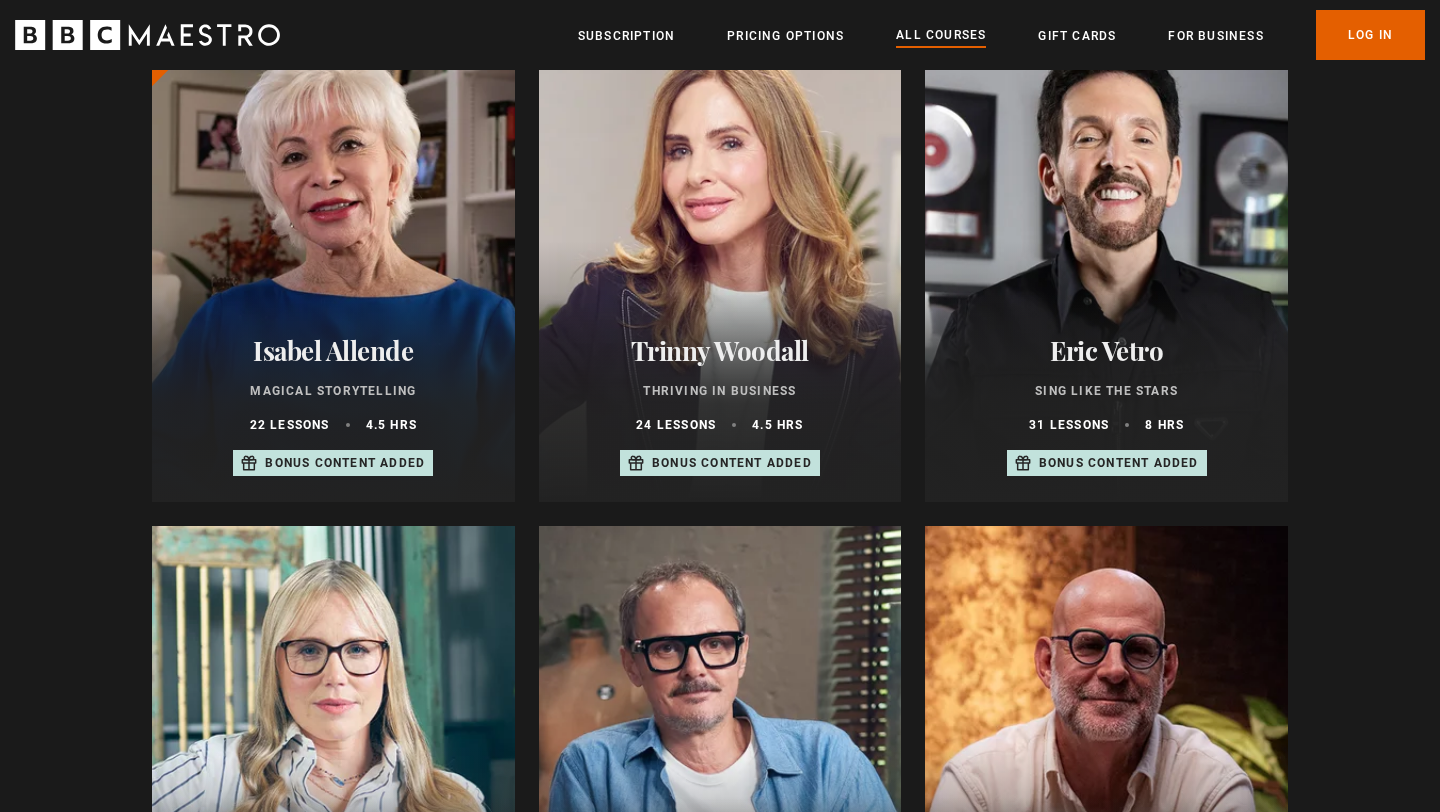 click on "Eric Vetro" at bounding box center (1106, 350) 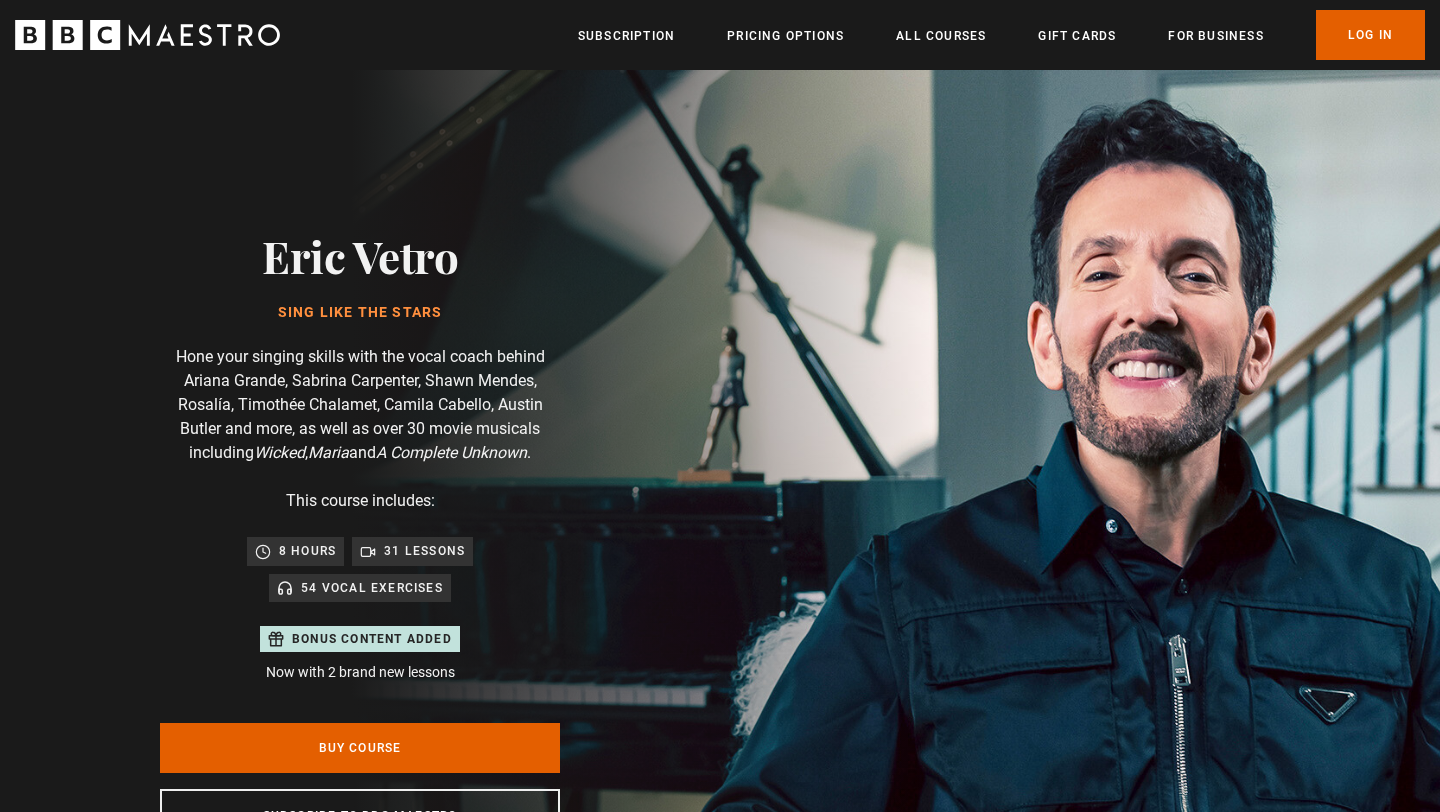 scroll, scrollTop: 0, scrollLeft: 0, axis: both 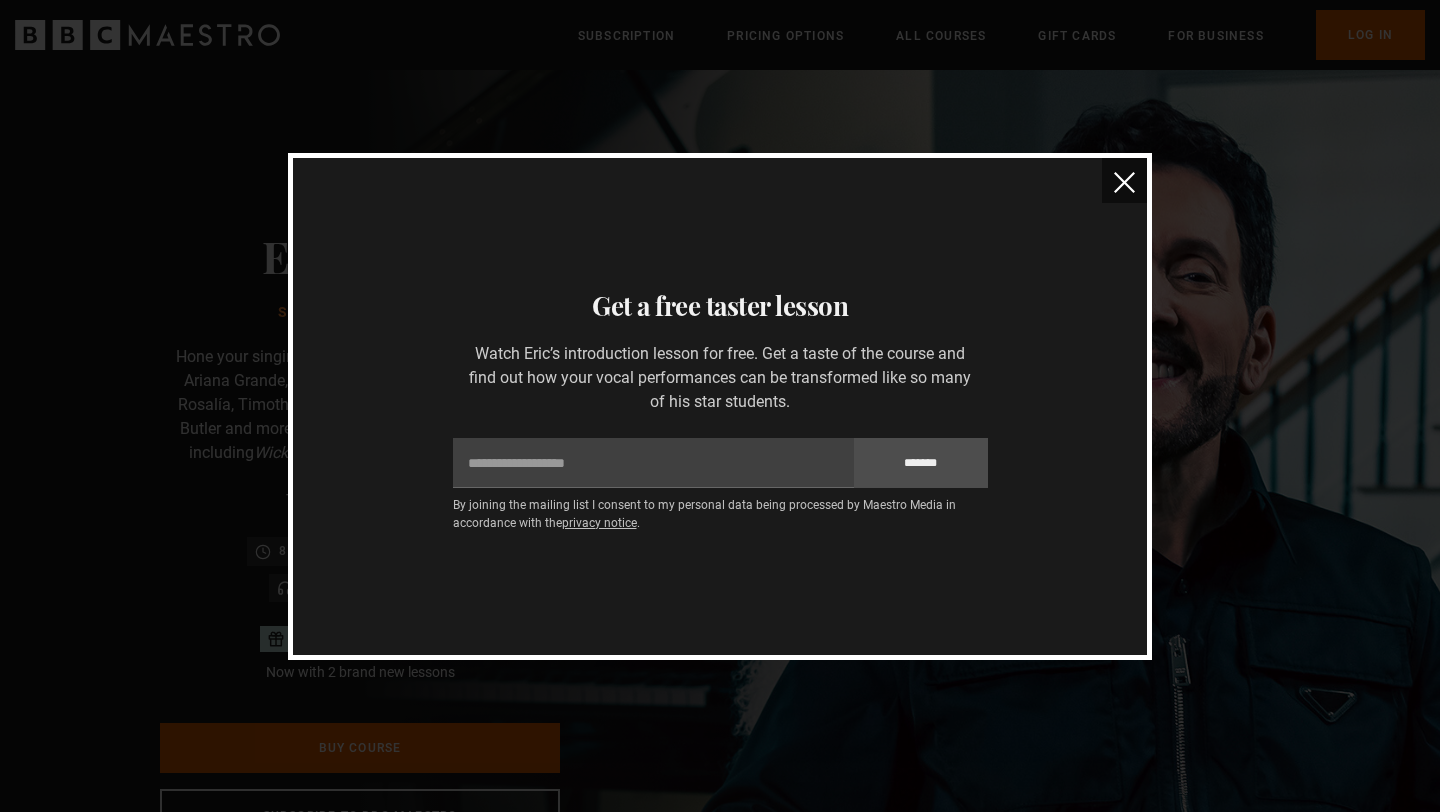 click at bounding box center [1124, 182] 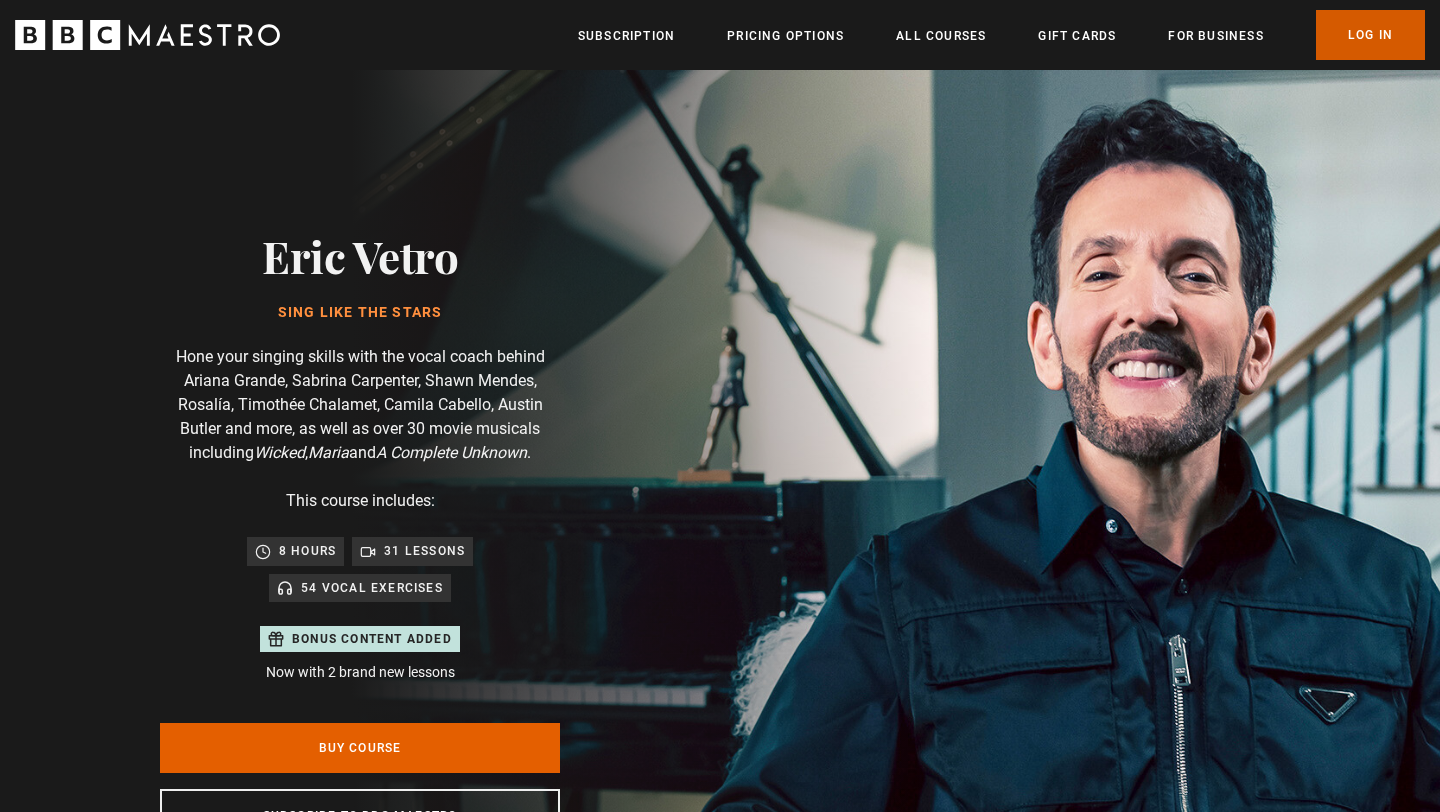 click on "Log In" at bounding box center (1370, 35) 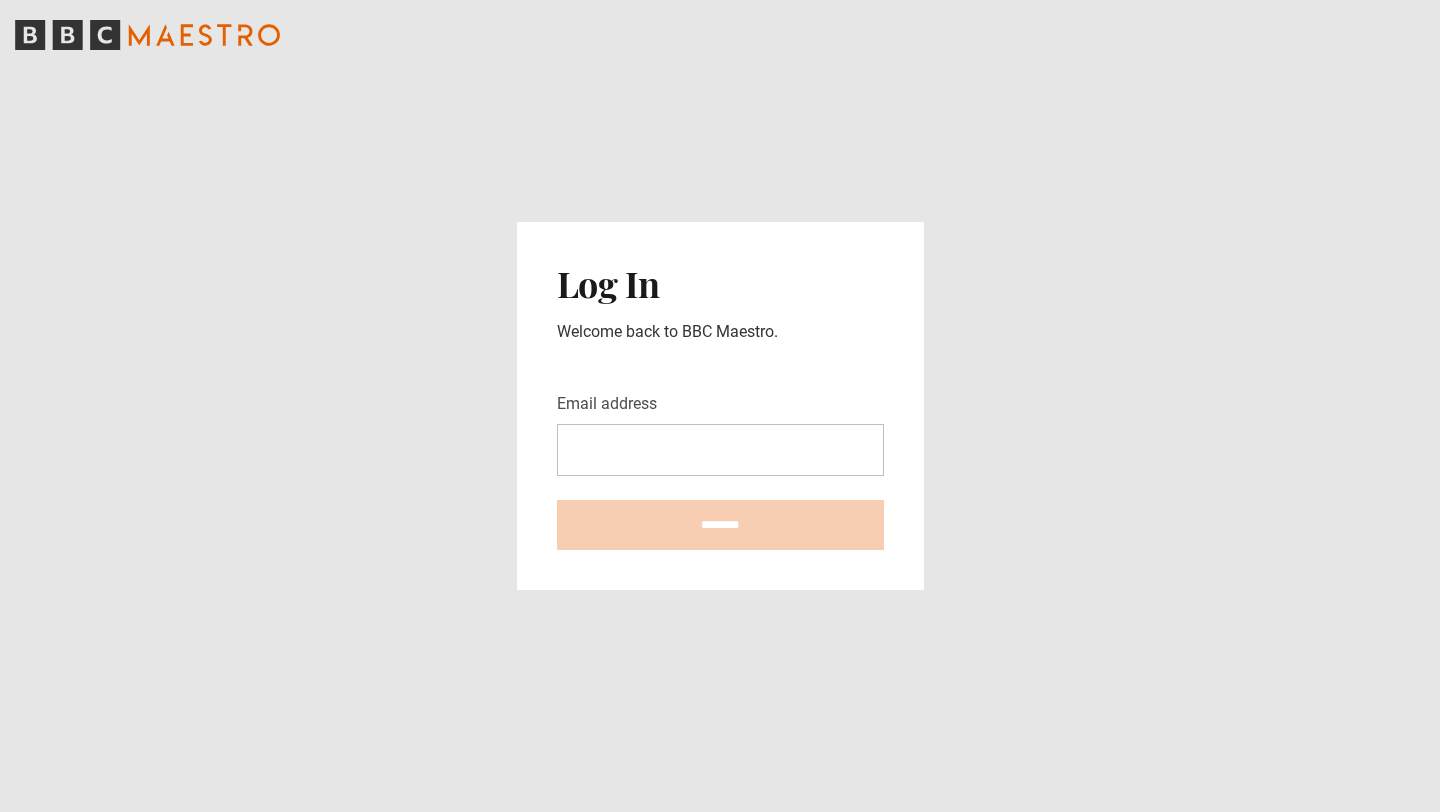 scroll, scrollTop: 0, scrollLeft: 0, axis: both 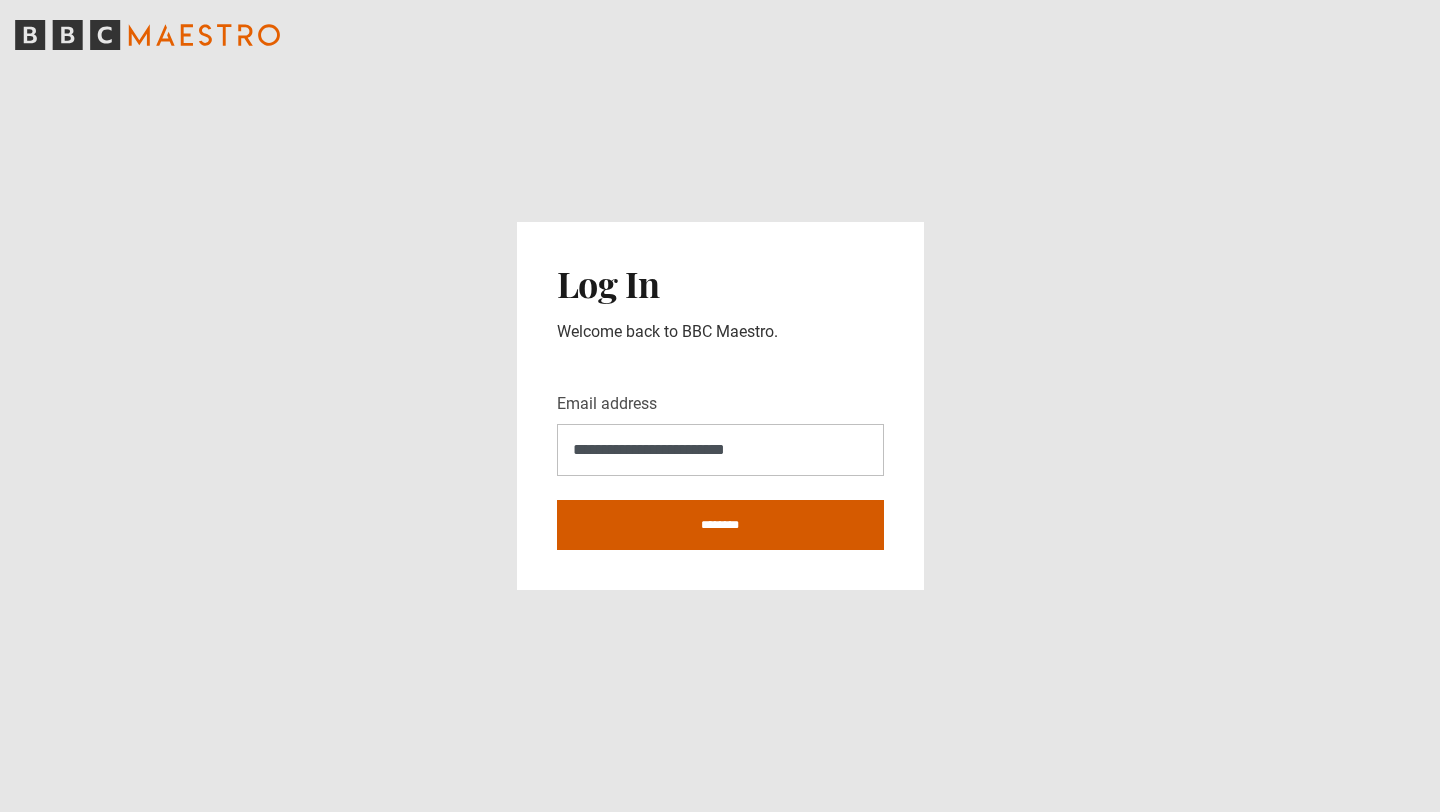 click on "********" at bounding box center (720, 525) 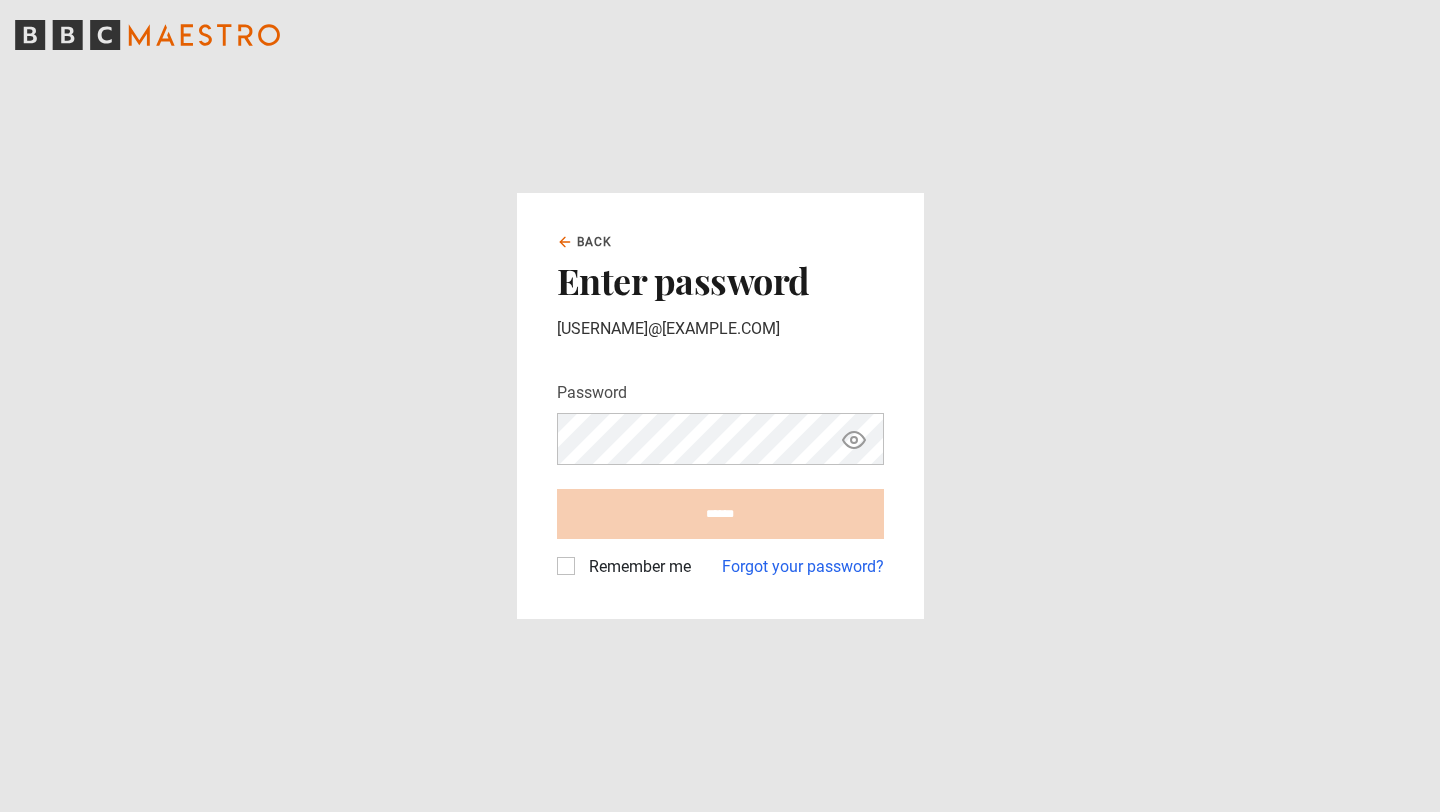 scroll, scrollTop: 0, scrollLeft: 0, axis: both 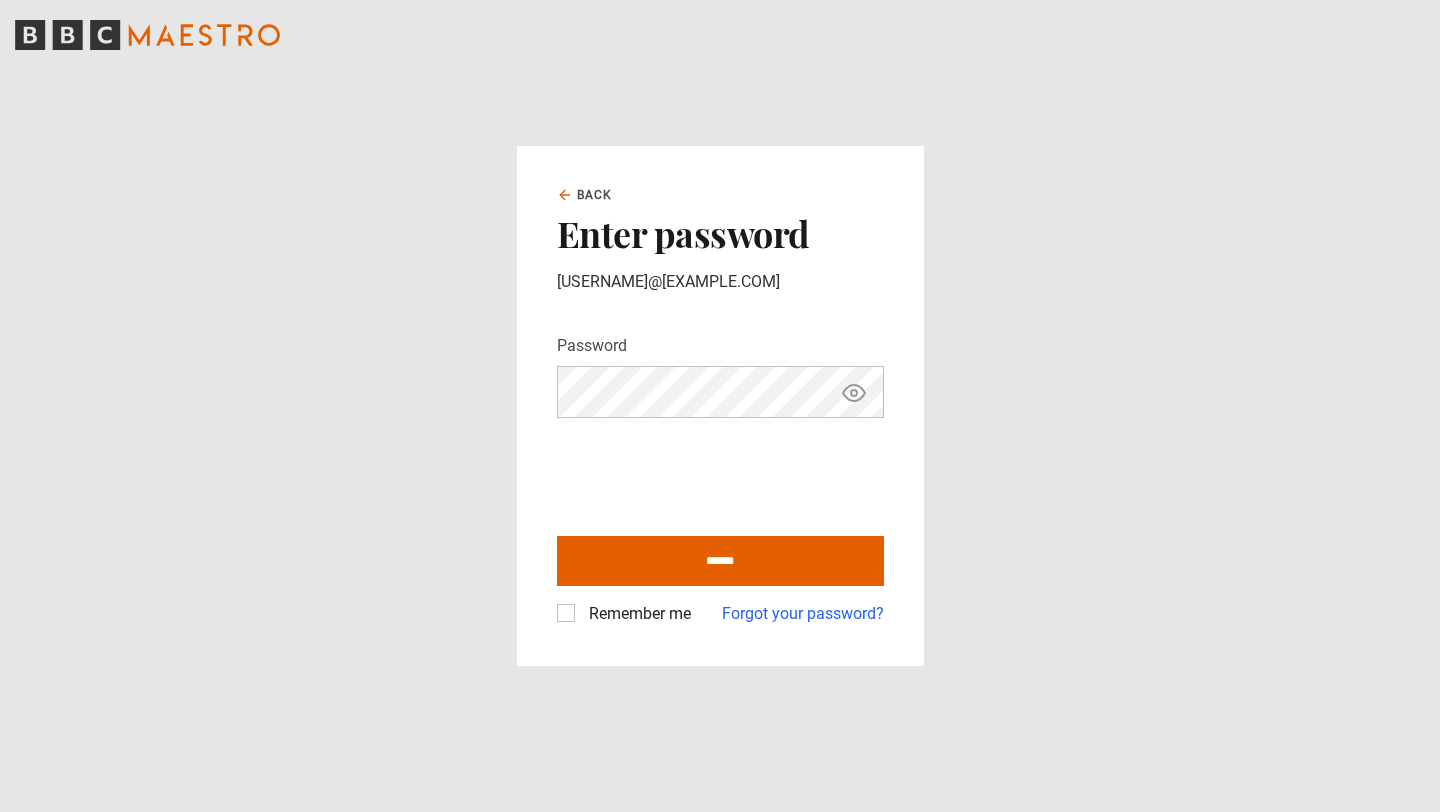 click on "Remember me" at bounding box center [636, 614] 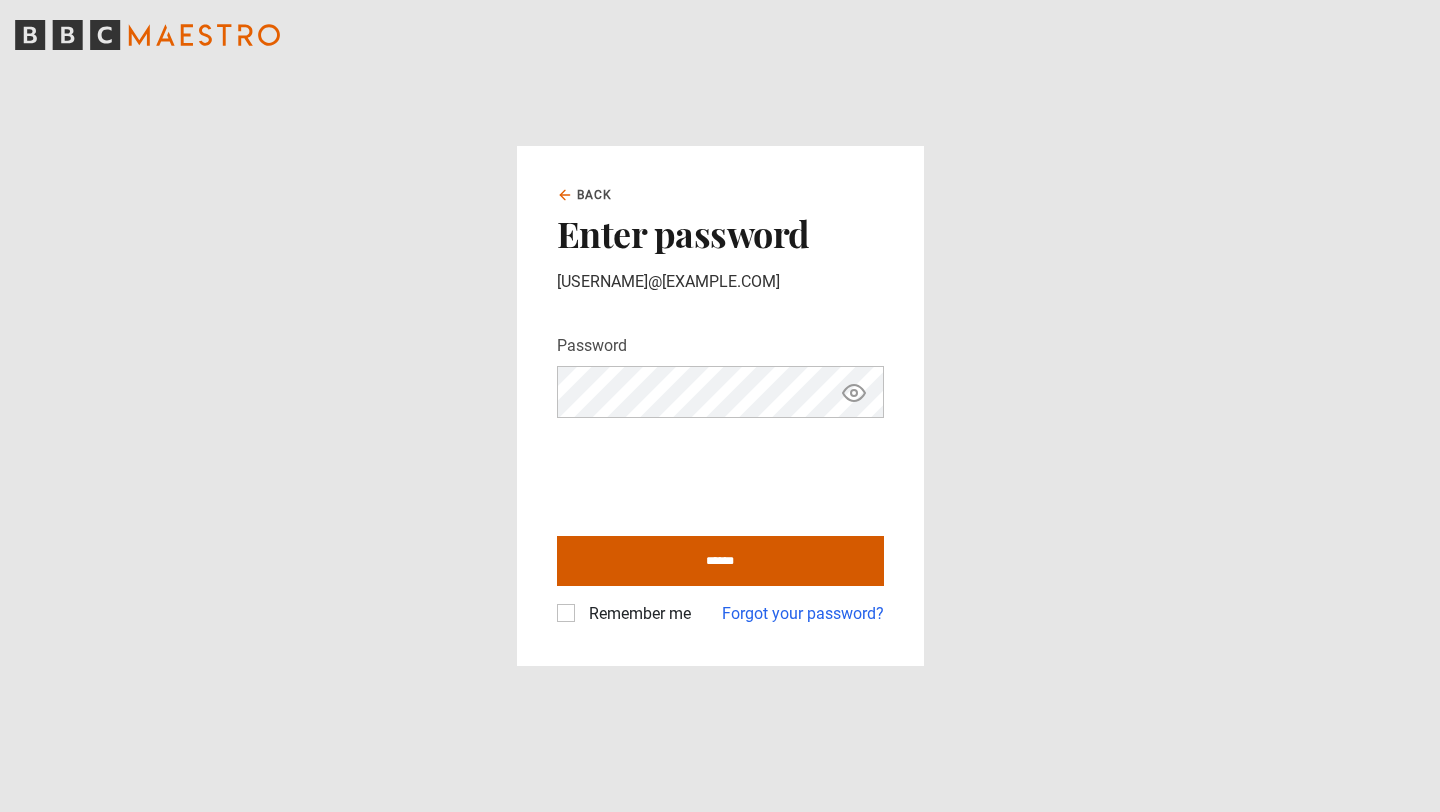 click on "******" at bounding box center (720, 561) 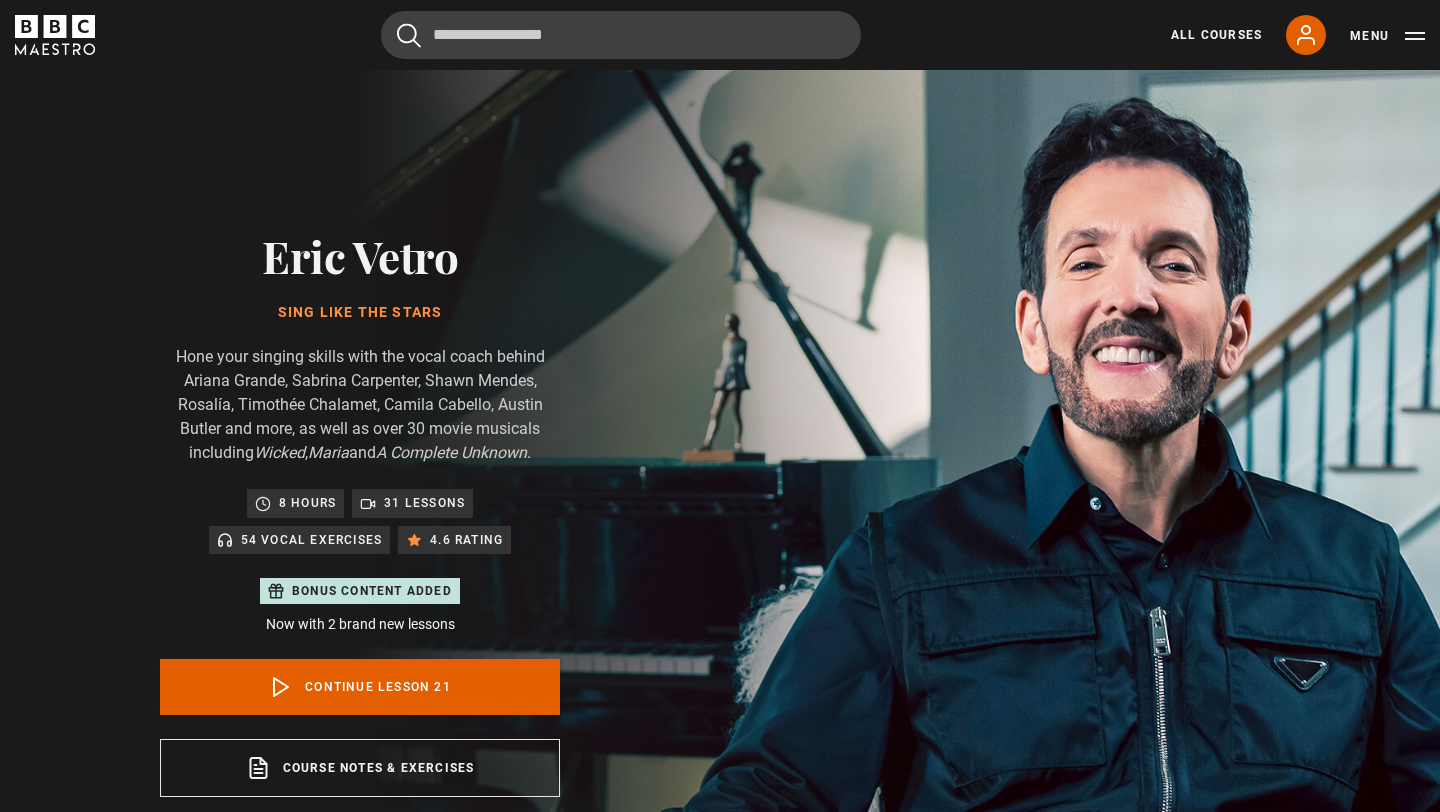 scroll, scrollTop: 956, scrollLeft: 0, axis: vertical 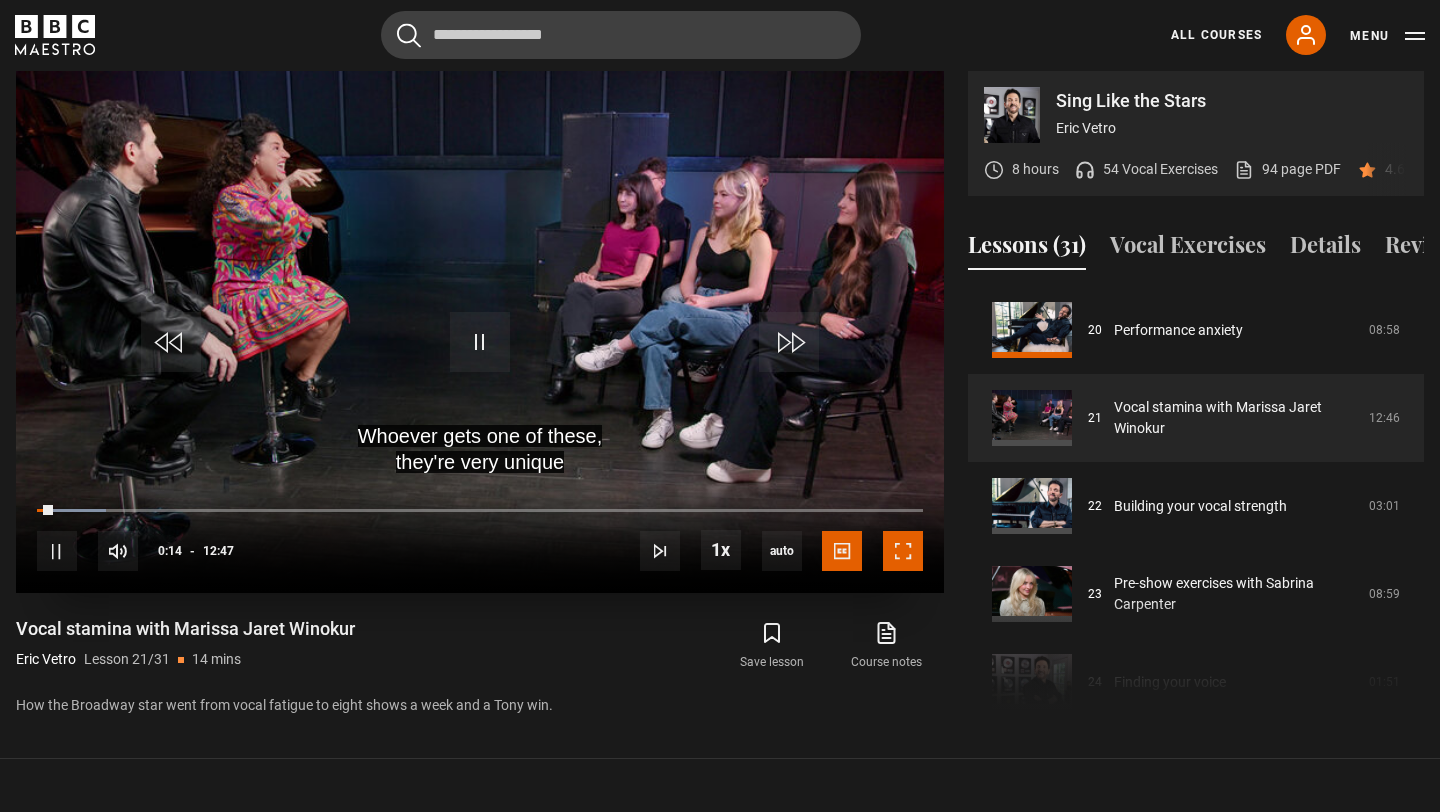 click at bounding box center (903, 551) 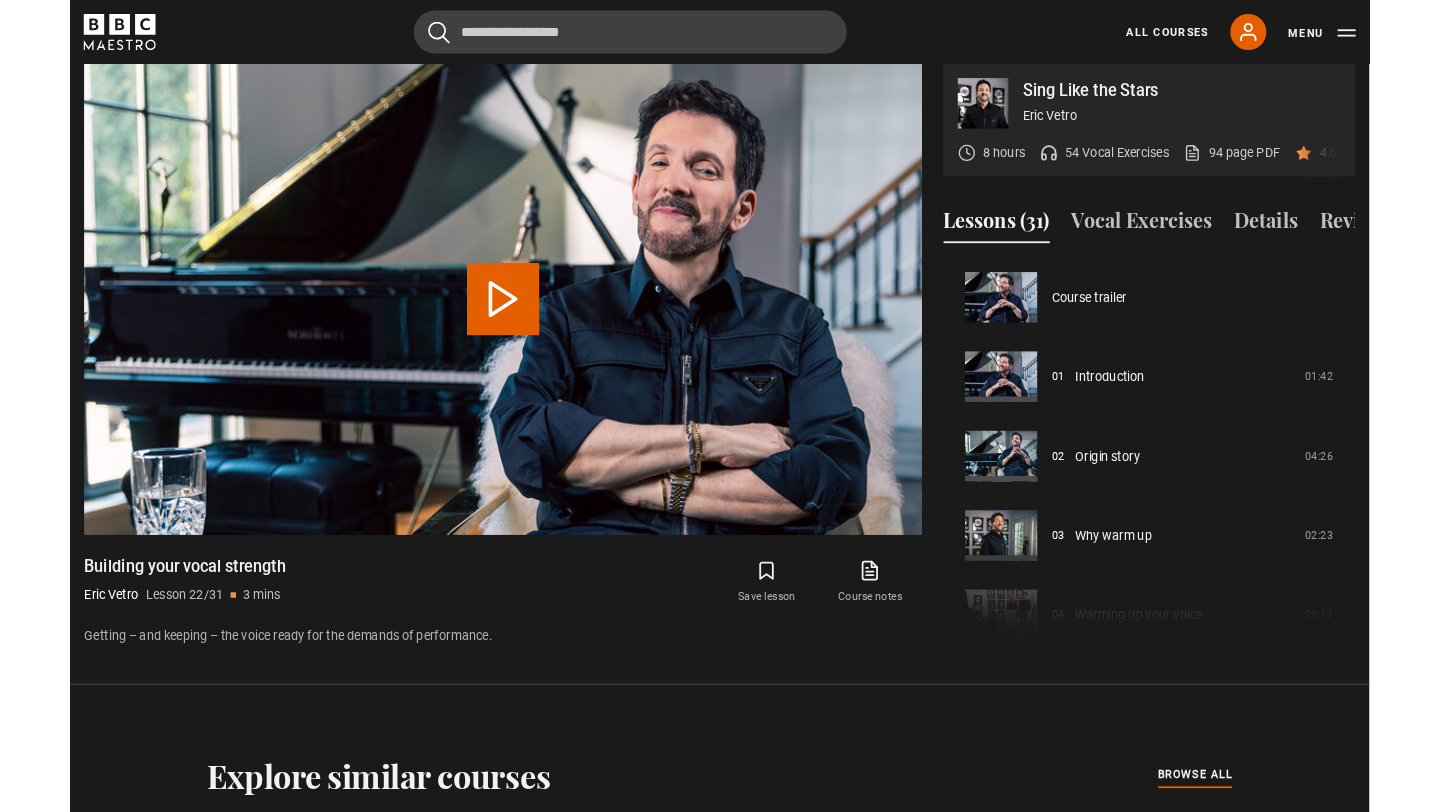 scroll, scrollTop: 956, scrollLeft: 0, axis: vertical 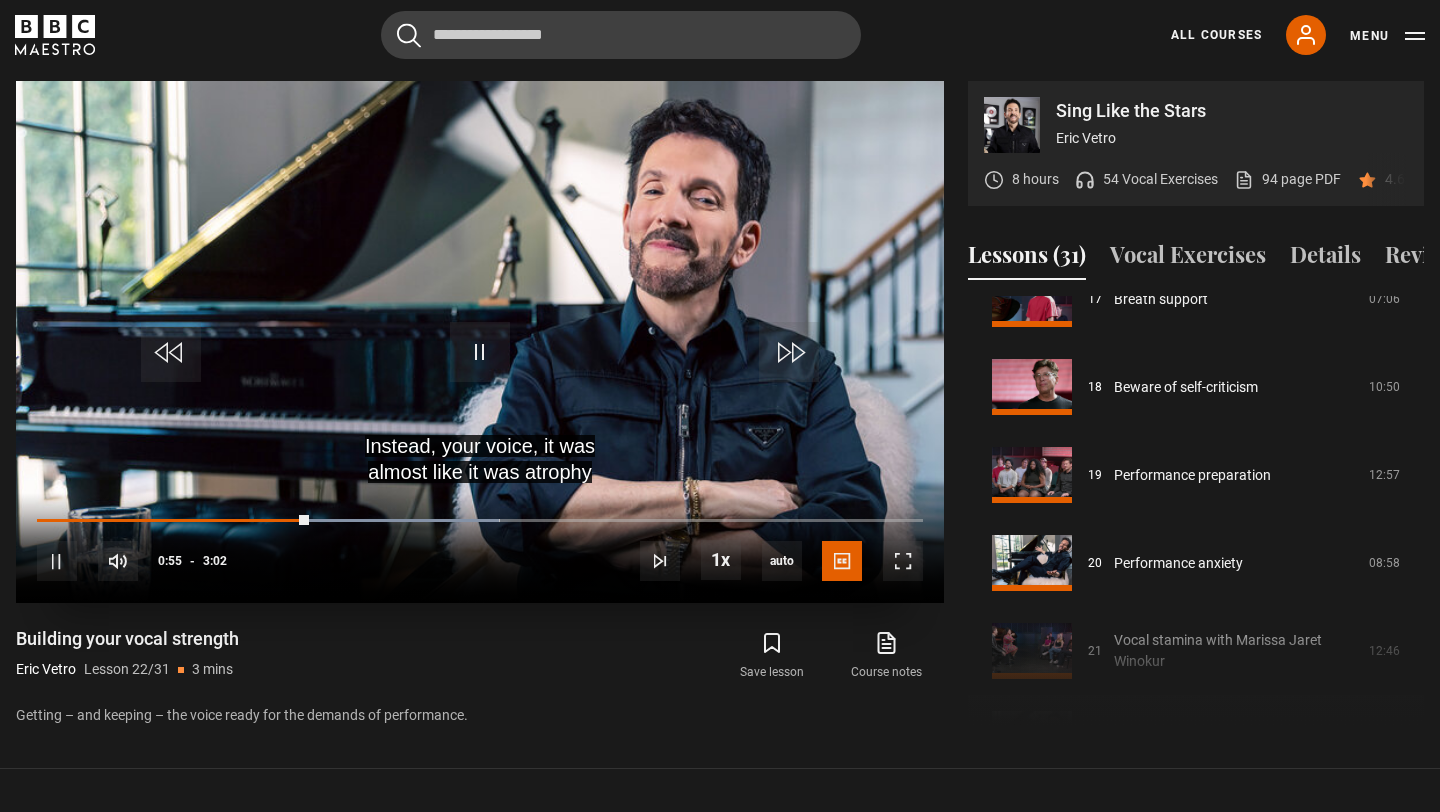 click on "10s Skip Back 10 seconds Pause 10s Skip Forward 10 seconds Loaded :  52.20% 1:22 0:55 Pause Mute Current Time  0:55 - Duration  3:02
Eric Vetro
Lesson 22
Building your vocal strength
1x Playback Rate 2x 1.5x 1x , selected 0.5x auto Quality 360p 720p 1080p 2160p Auto , selected Captions captions off English  Captions , selected" at bounding box center (480, 548) 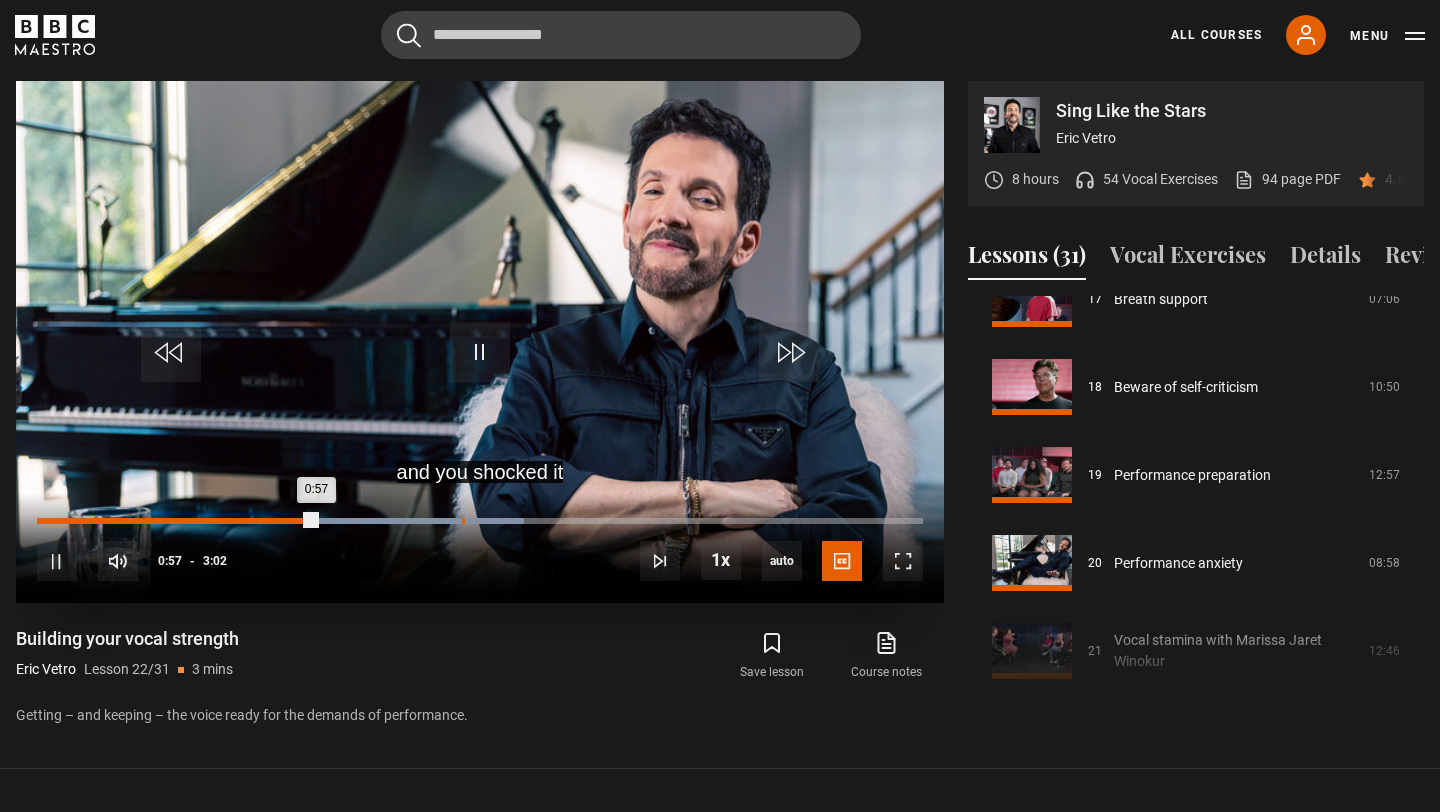 click on "Loaded :  54.95% 1:27 0:57" at bounding box center [480, 521] 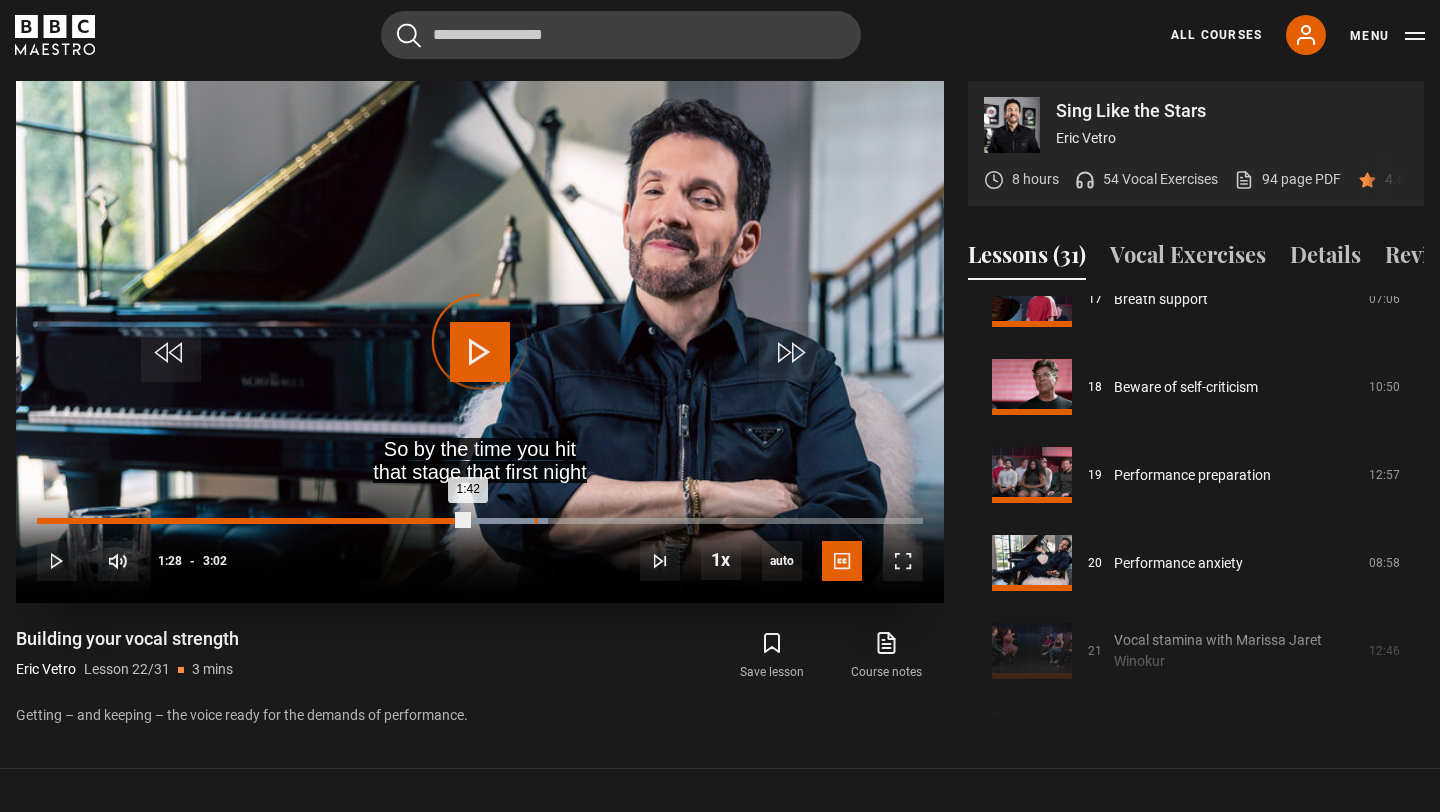 click on "Loaded :  57.69% 1:42 1:42" at bounding box center [480, 521] 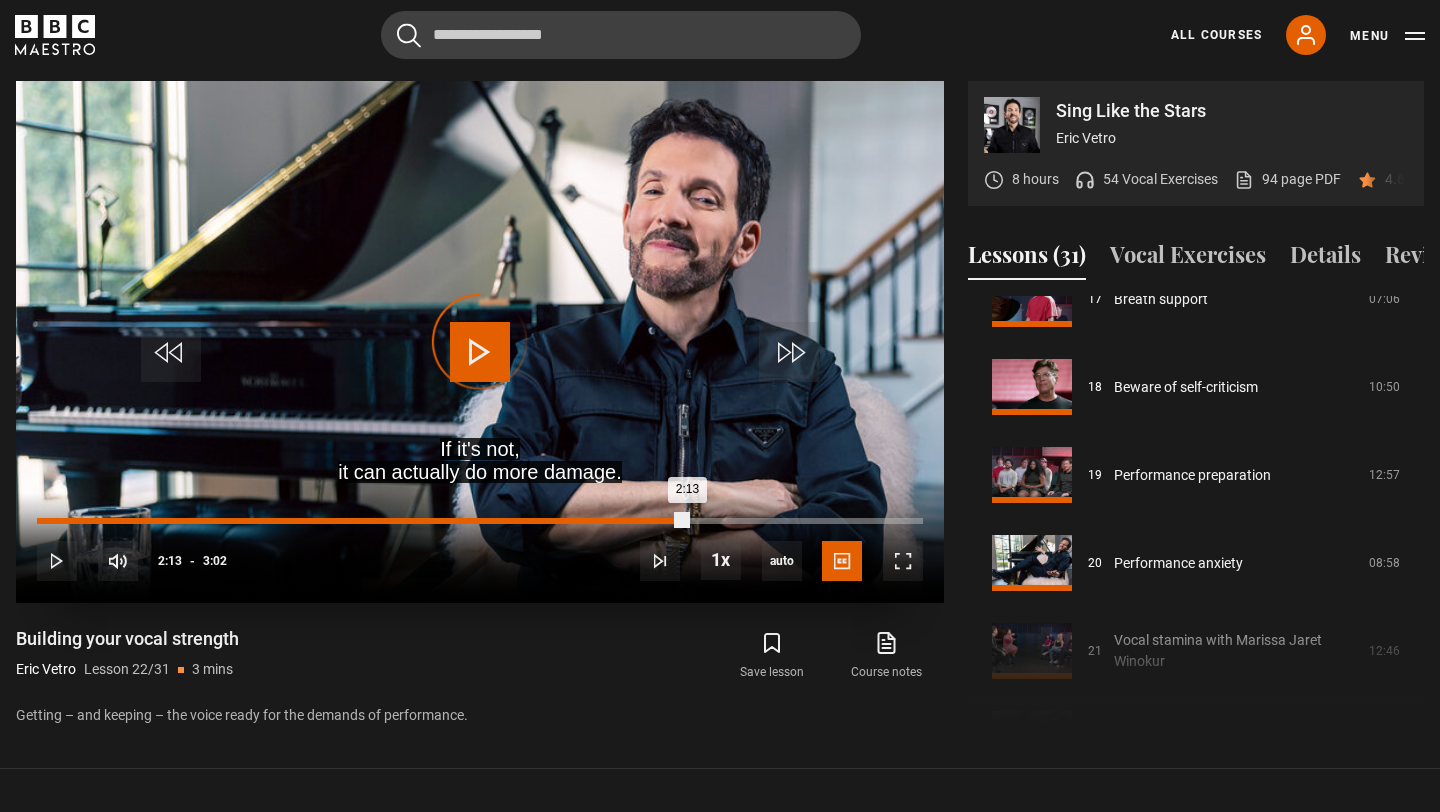 click on "Loaded :  0.00% 2:13 2:13" at bounding box center [480, 521] 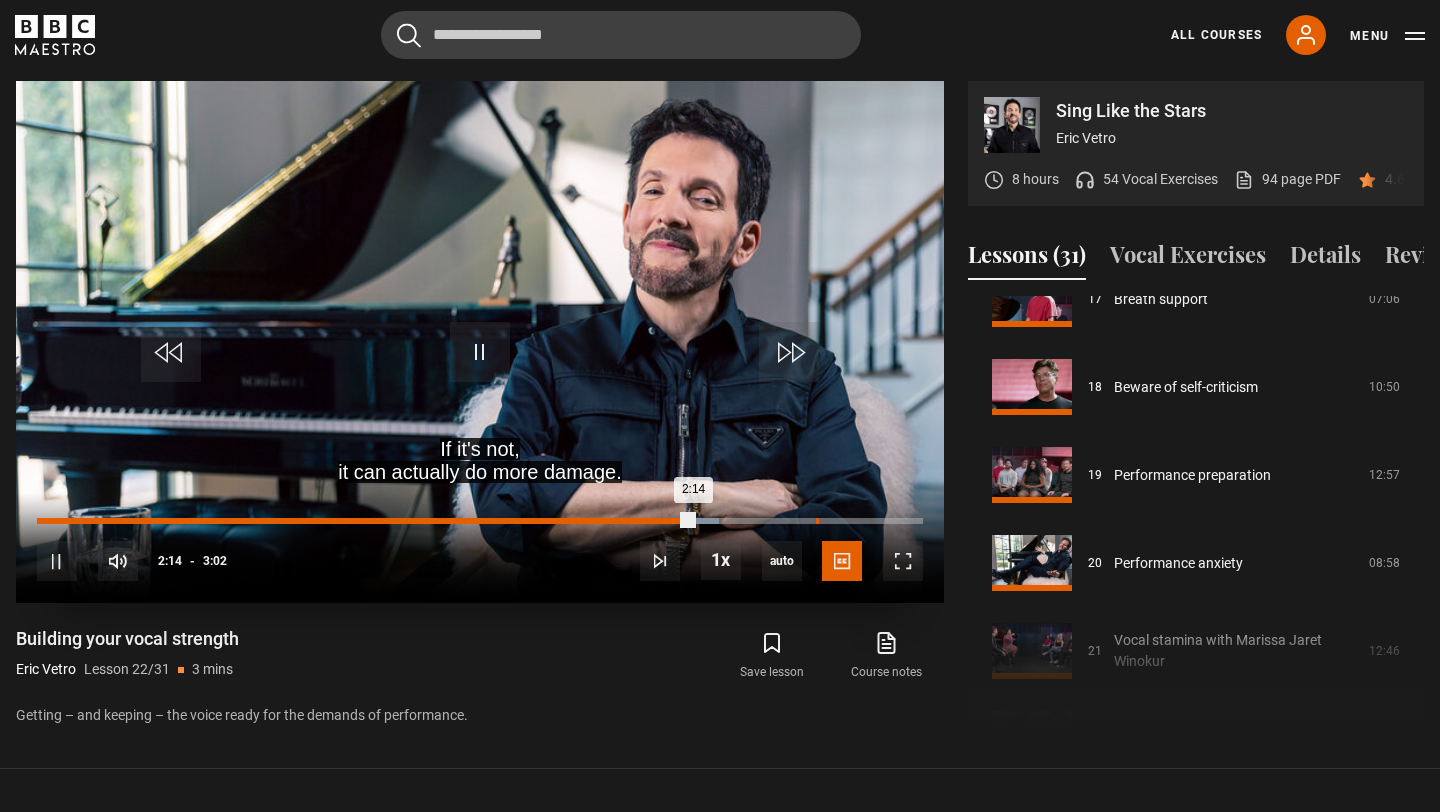 click on "Loaded :  76.92% 2:40 2:14" at bounding box center (480, 521) 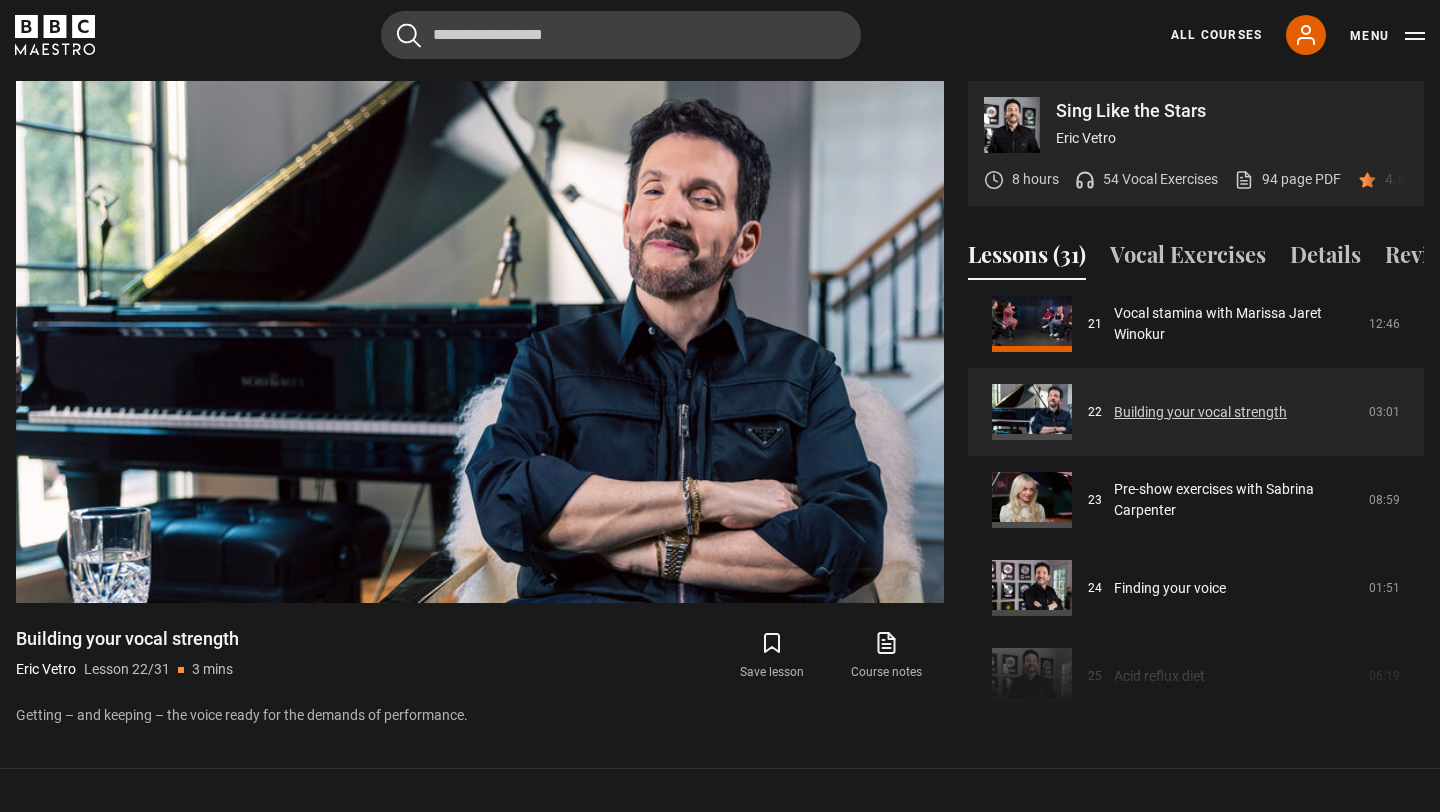 scroll, scrollTop: 1865, scrollLeft: 0, axis: vertical 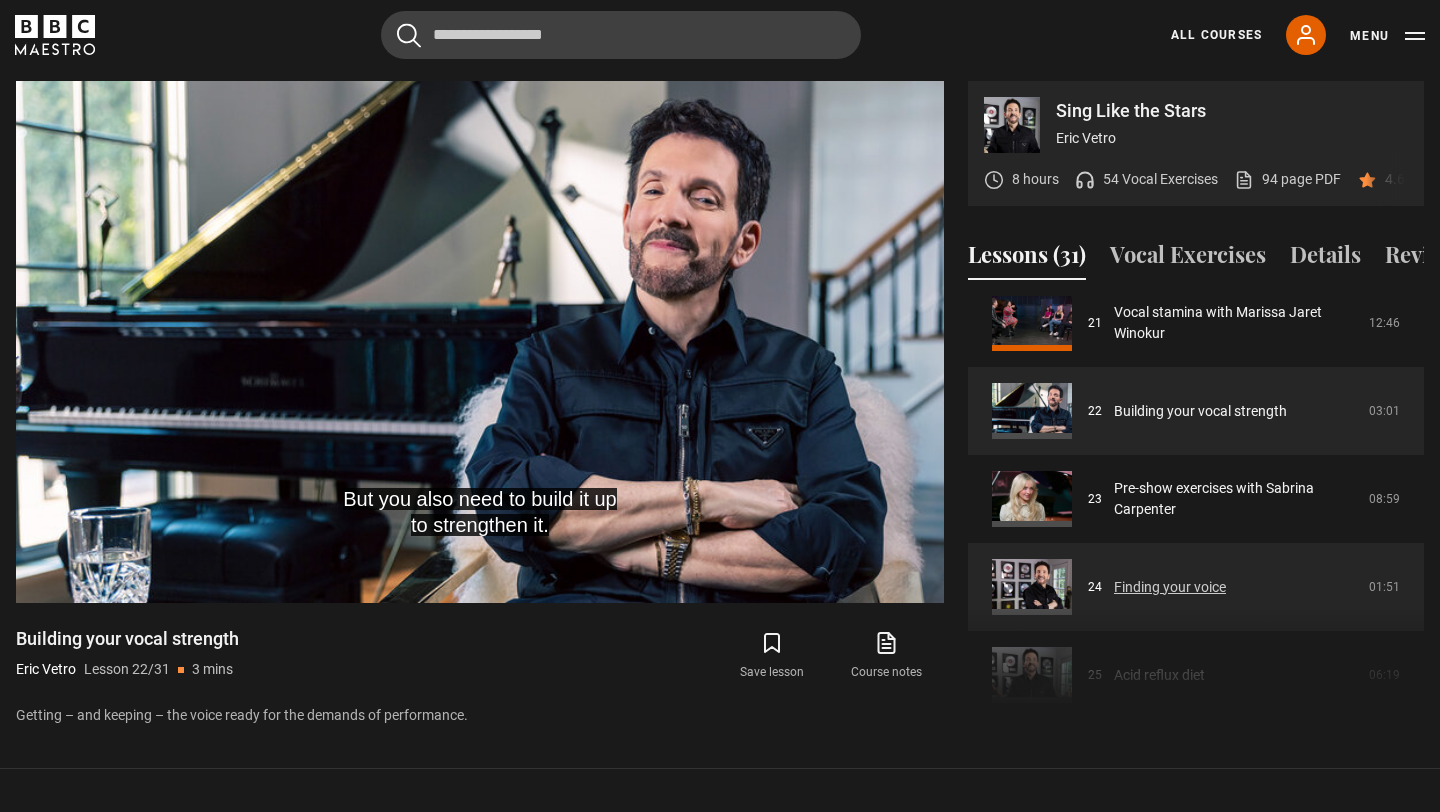 click on "Finding your voice" at bounding box center (1170, 587) 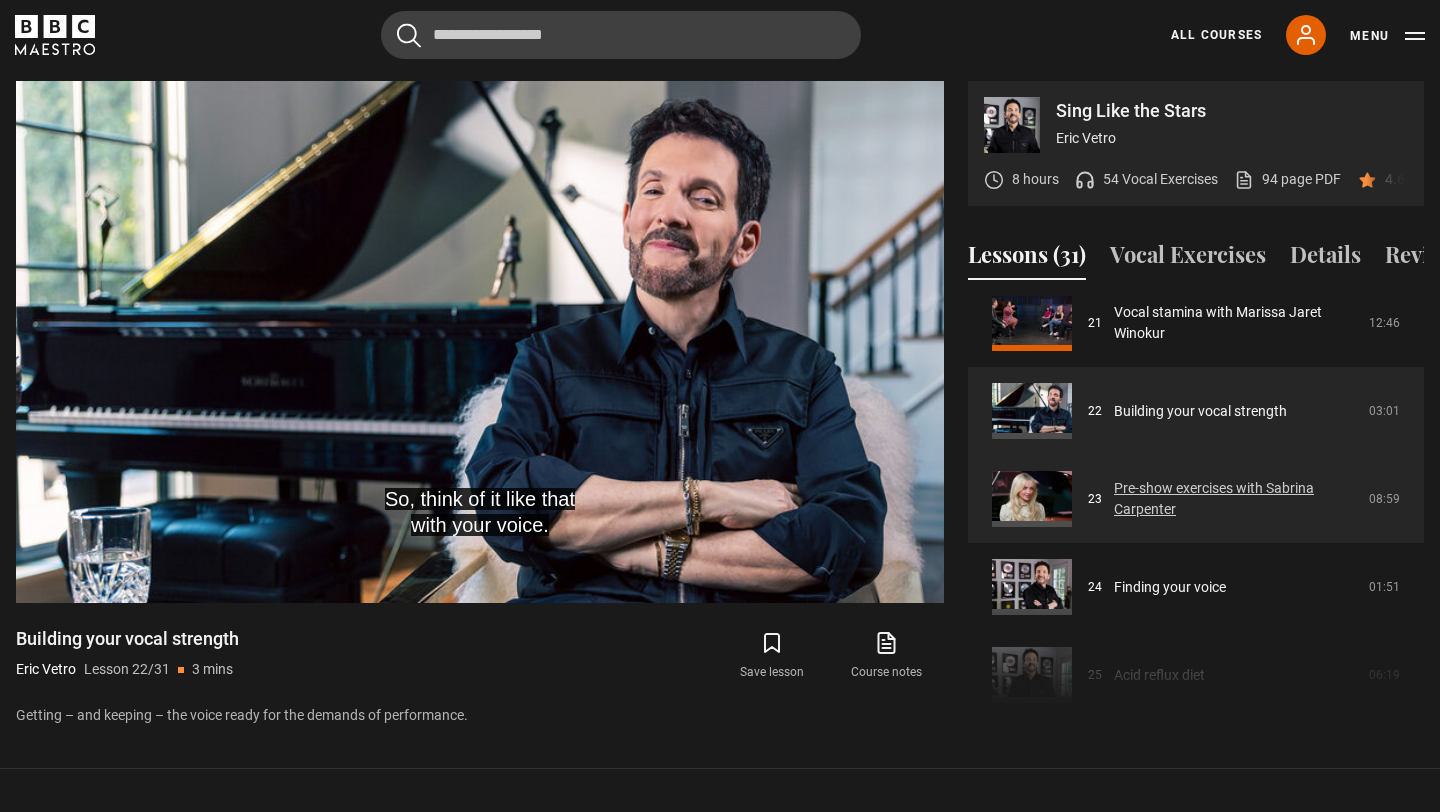 click on "Pre-show exercises with Sabrina Carpenter" at bounding box center [1235, 499] 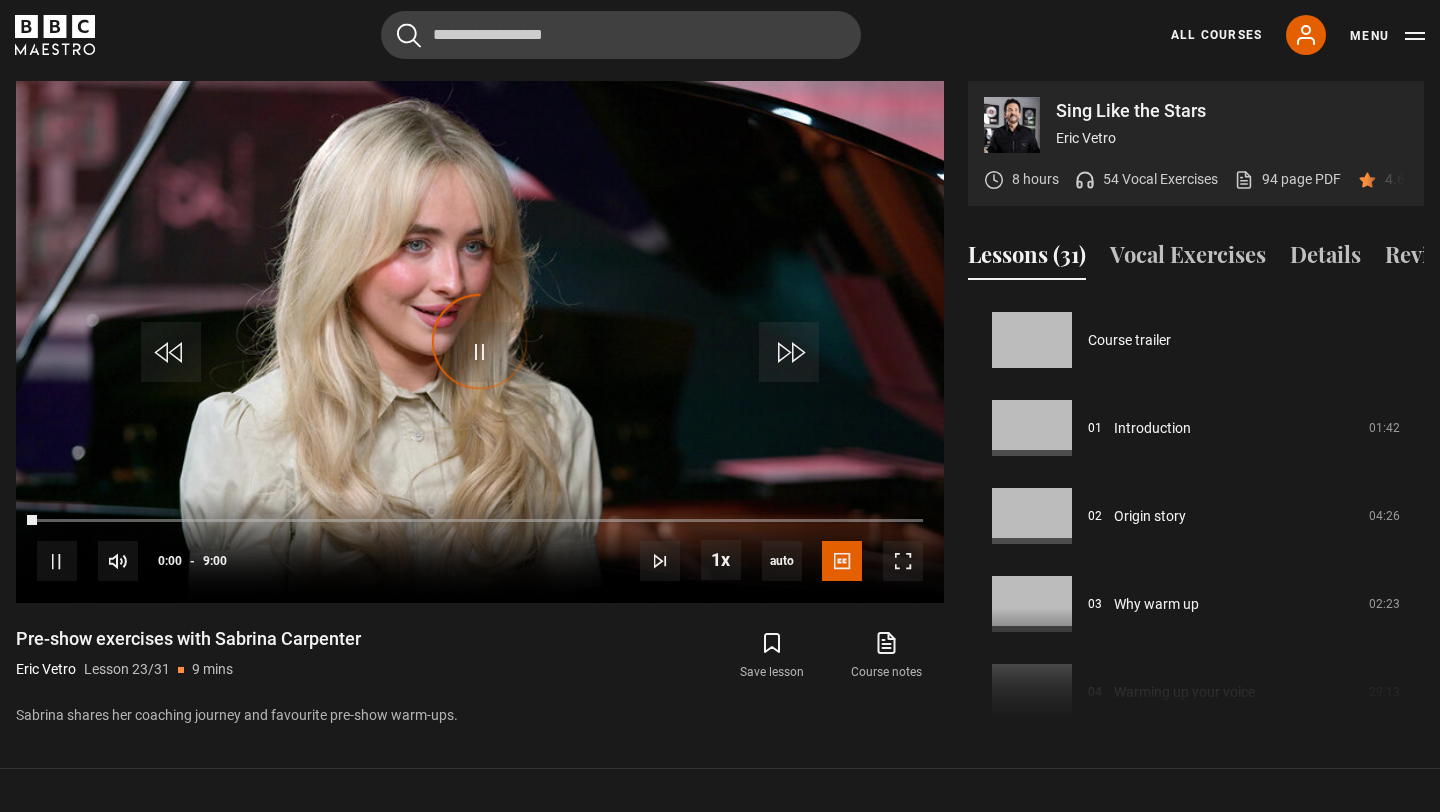 scroll, scrollTop: 956, scrollLeft: 0, axis: vertical 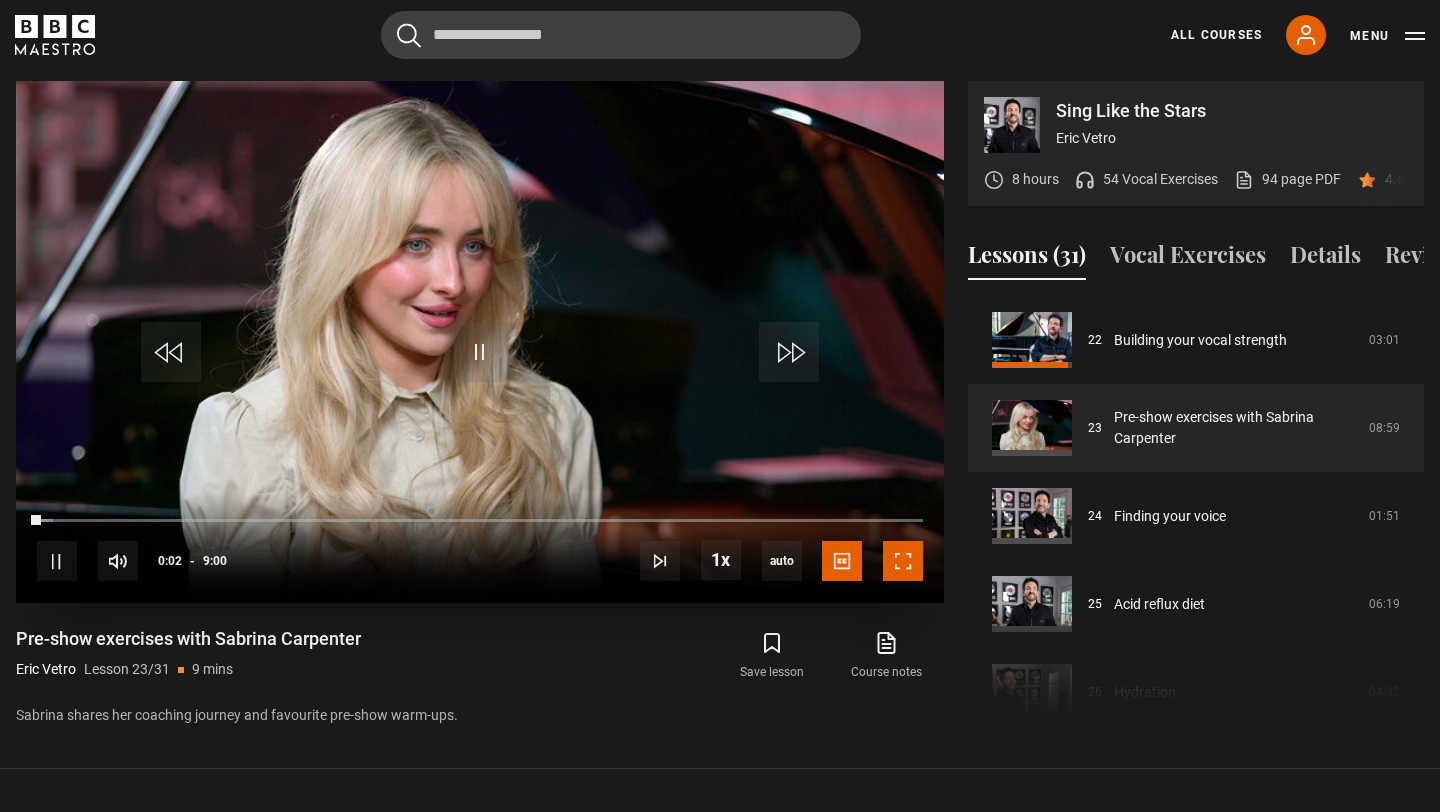 click at bounding box center [903, 561] 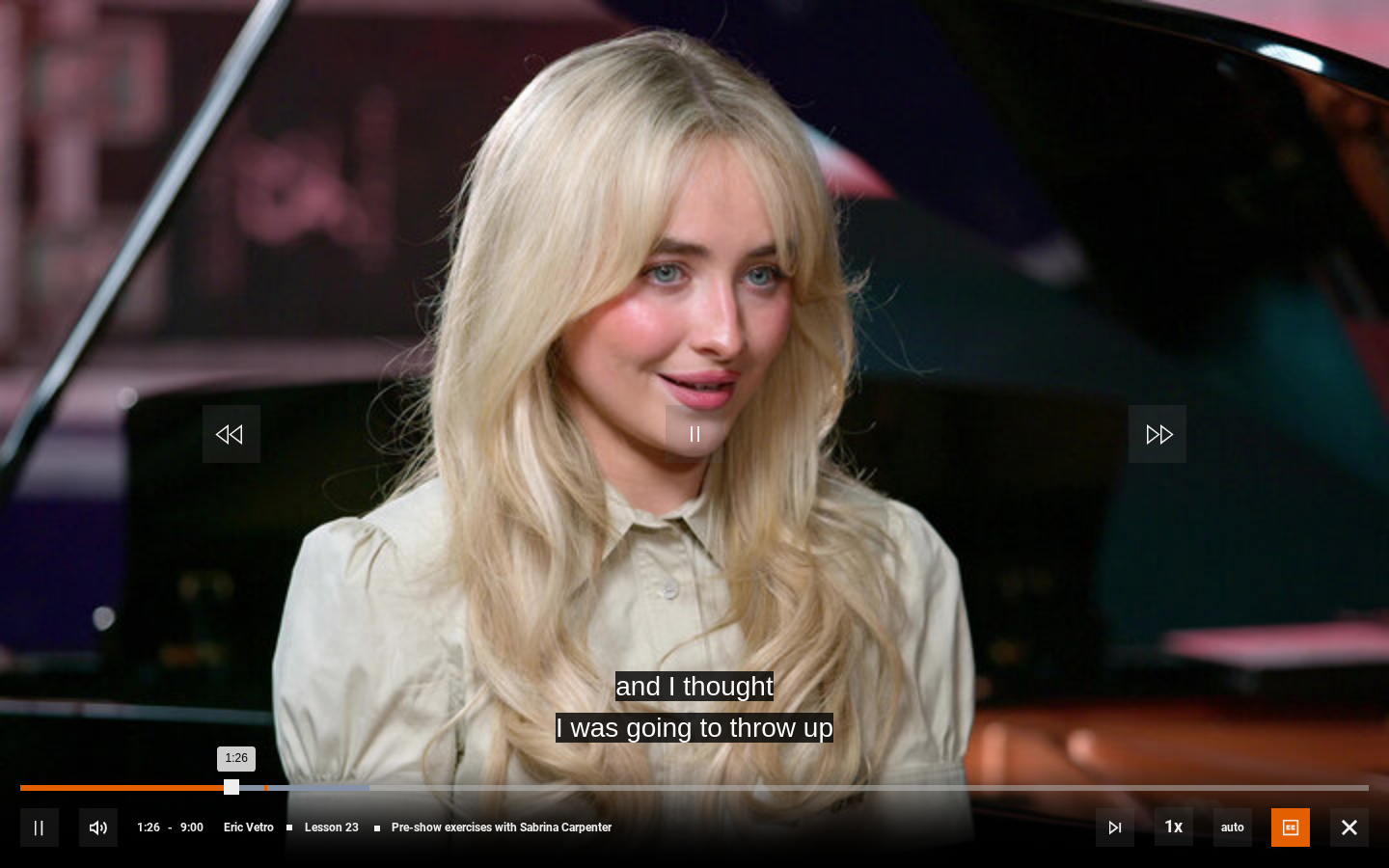 click on "Loaded :  25.93% 1:37 1:26" at bounding box center [694, 788] 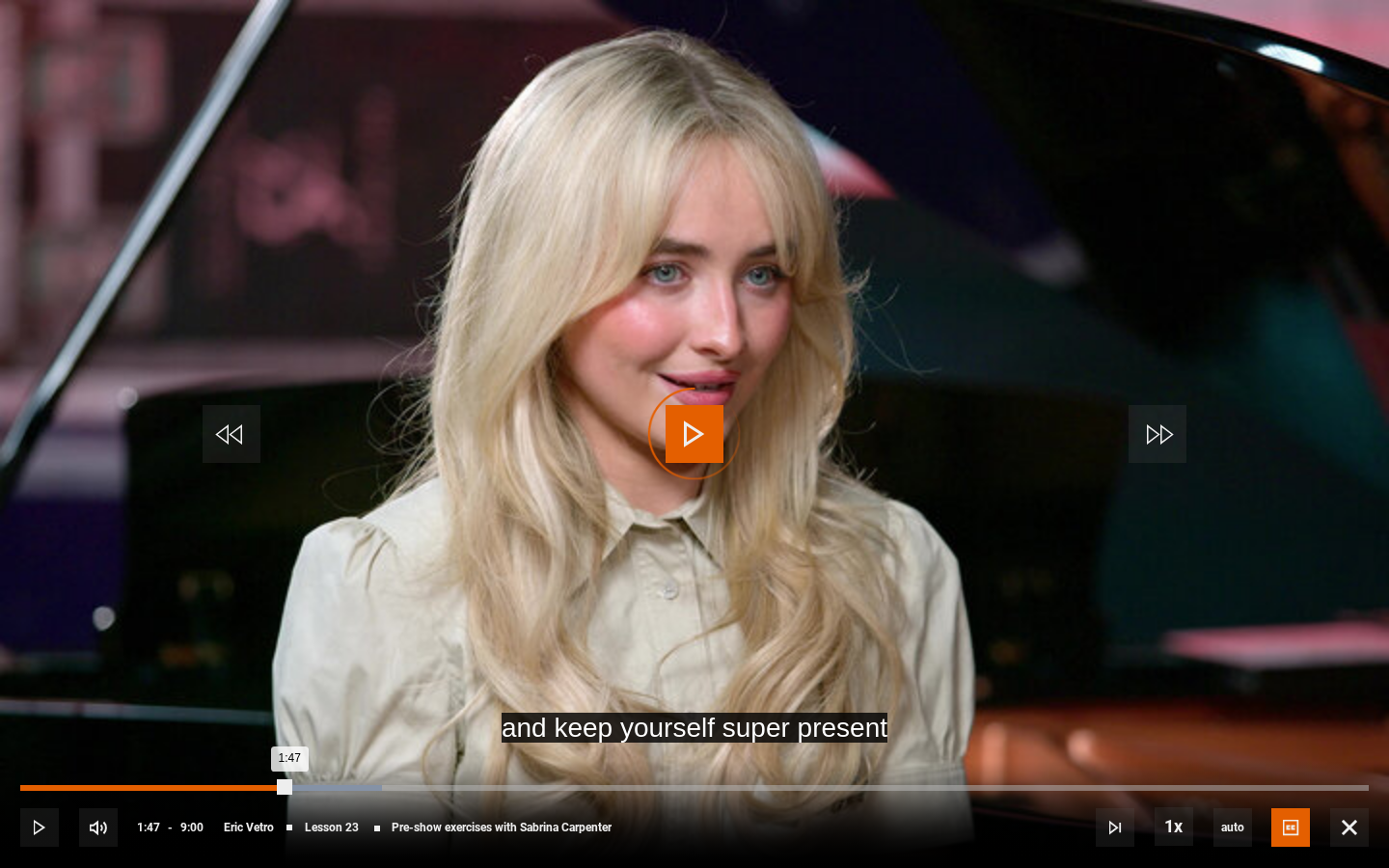 click on "Loaded :  26.85% 1:47 1:47" at bounding box center (694, 788) 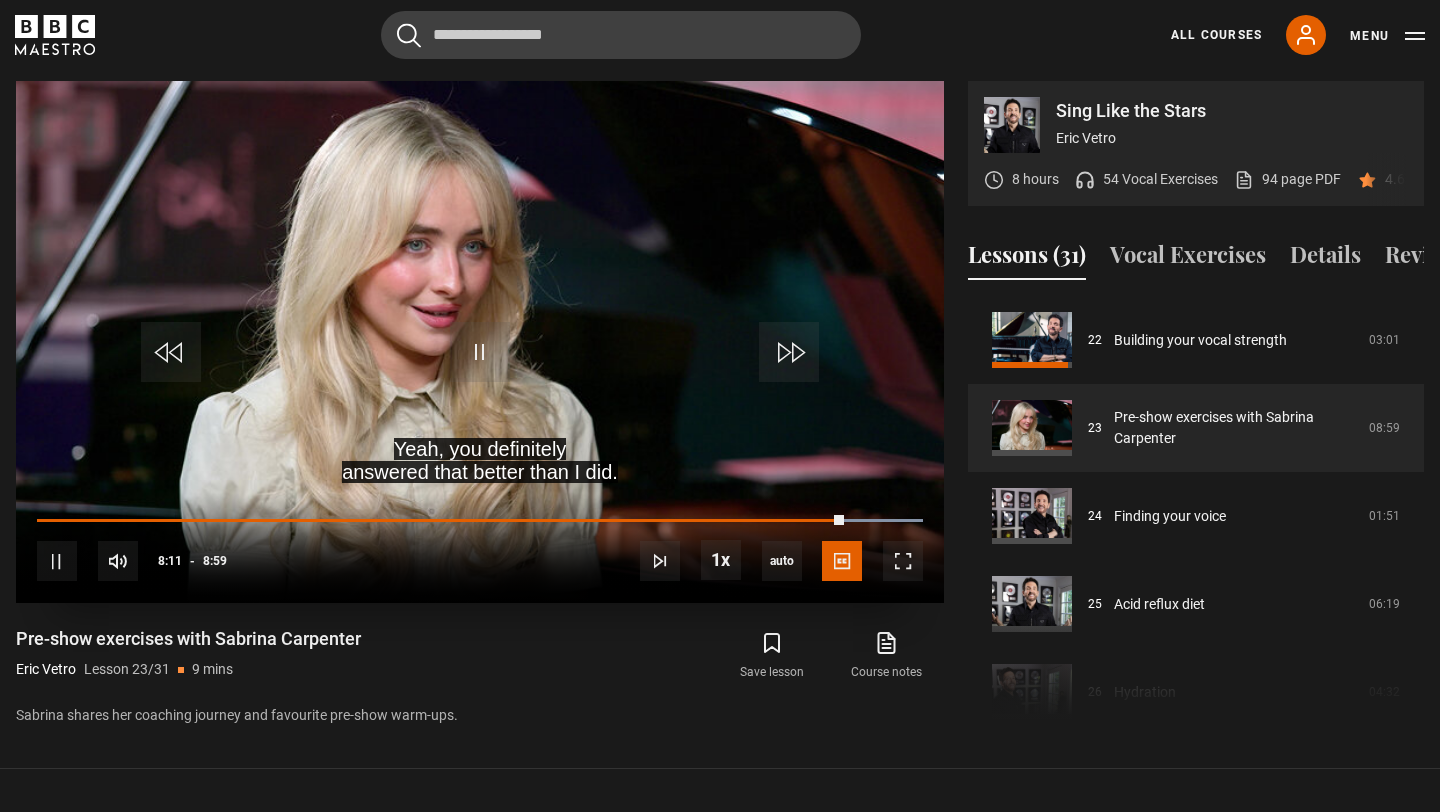 click on "10s Skip Back 10 seconds Pause 10s Skip Forward 10 seconds Loaded :  100.00% 8:38 8:11 Pause Mute Current Time  8:11 - Duration  8:59
Eric Vetro
Lesson 23
Pre-show exercises with Sabrina Carpenter
1x Playback Rate 2x 1.5x 1x , selected 0.5x auto Quality 360p 720p 1080p 2160p Auto , selected Captions captions off English  Captions , selected" at bounding box center (480, 548) 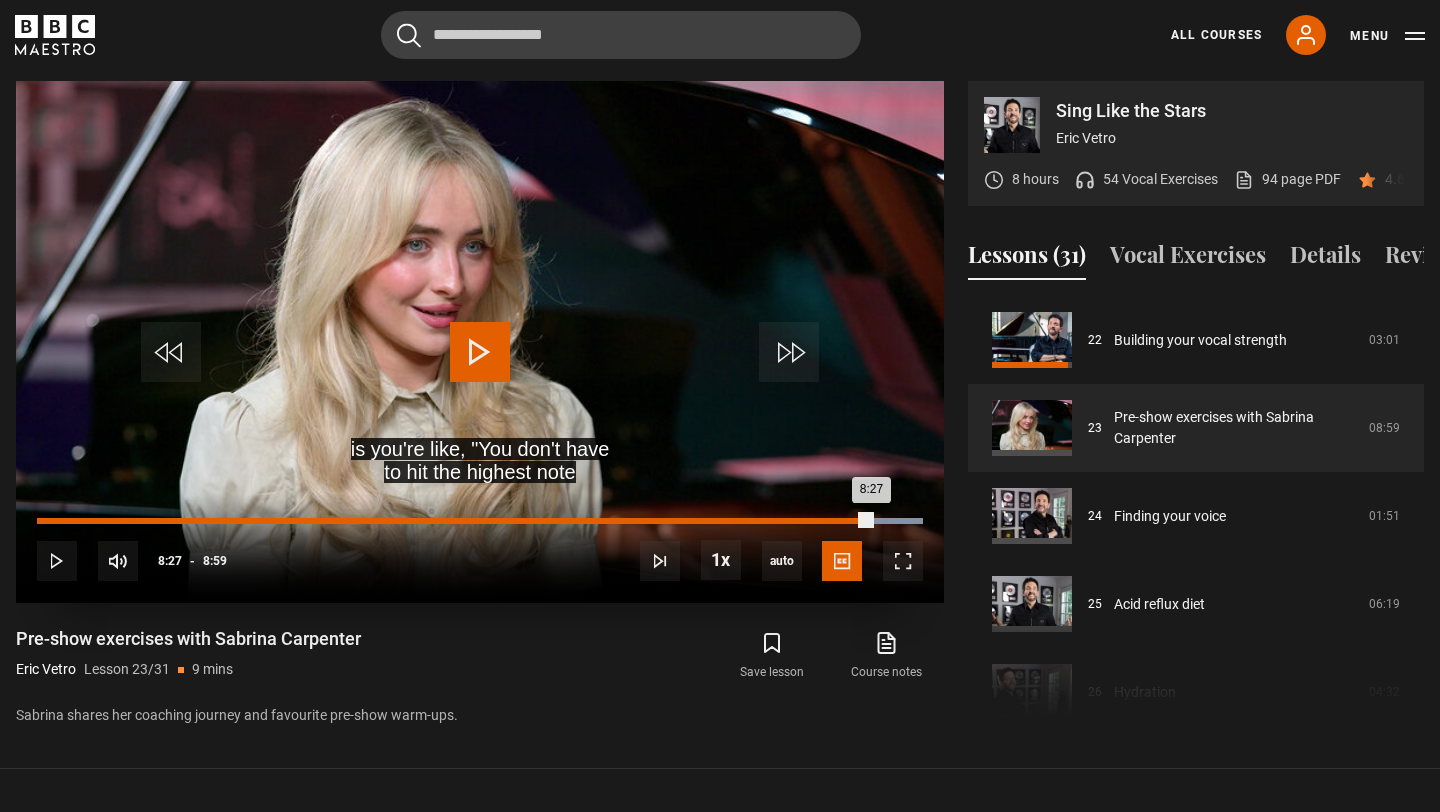 click on "Loaded :  100.00% 8:27 8:27" at bounding box center (480, 521) 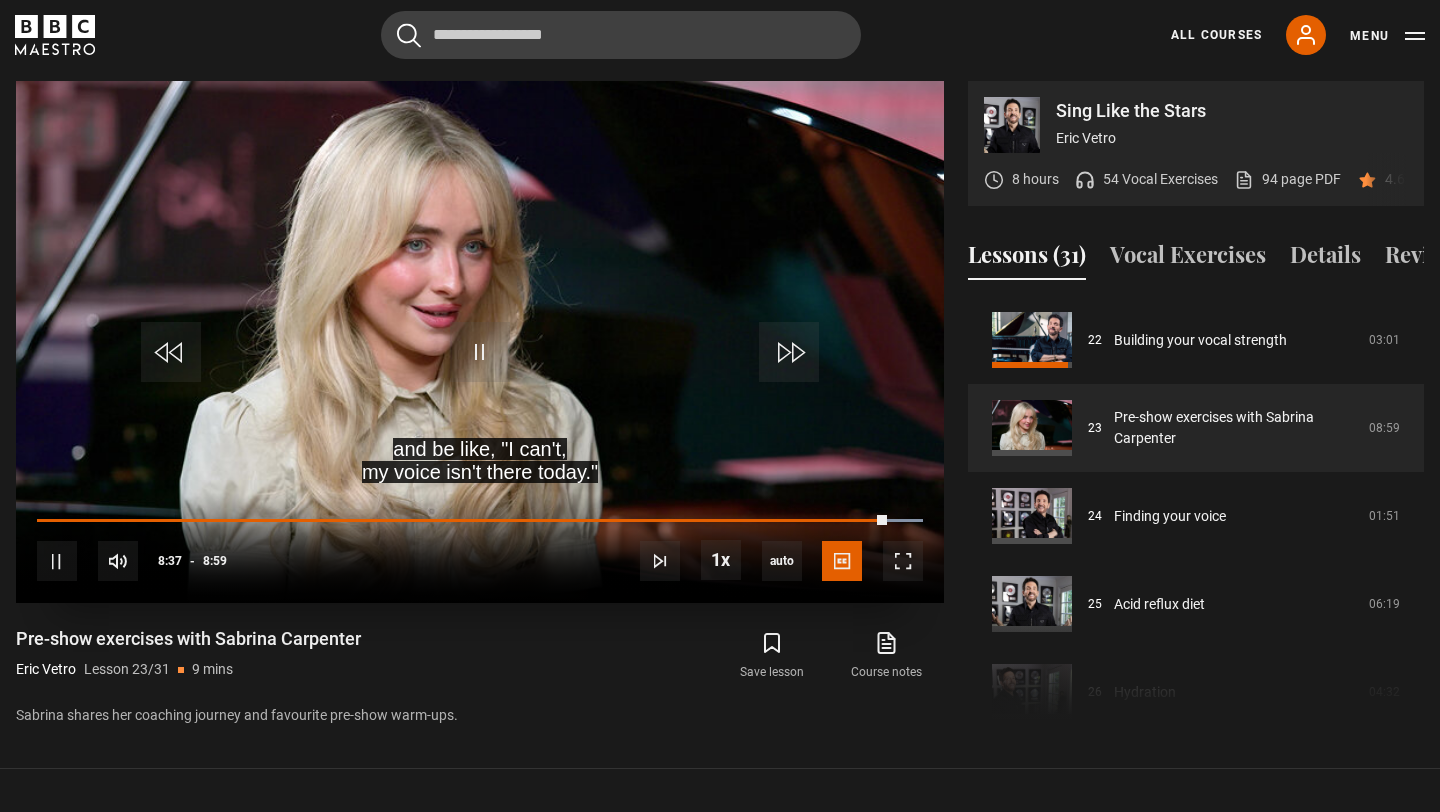 click at bounding box center (480, 342) 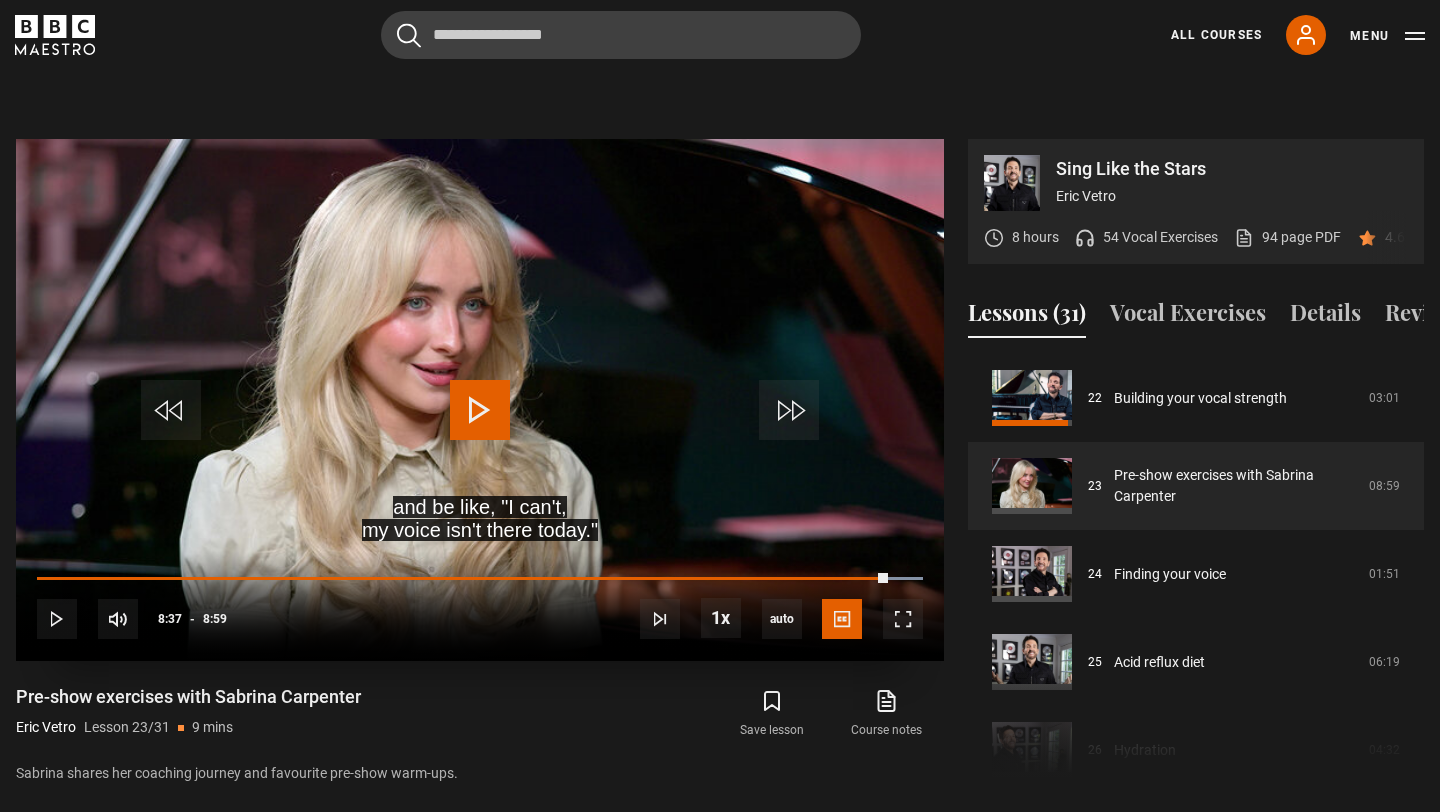 scroll, scrollTop: 908, scrollLeft: 0, axis: vertical 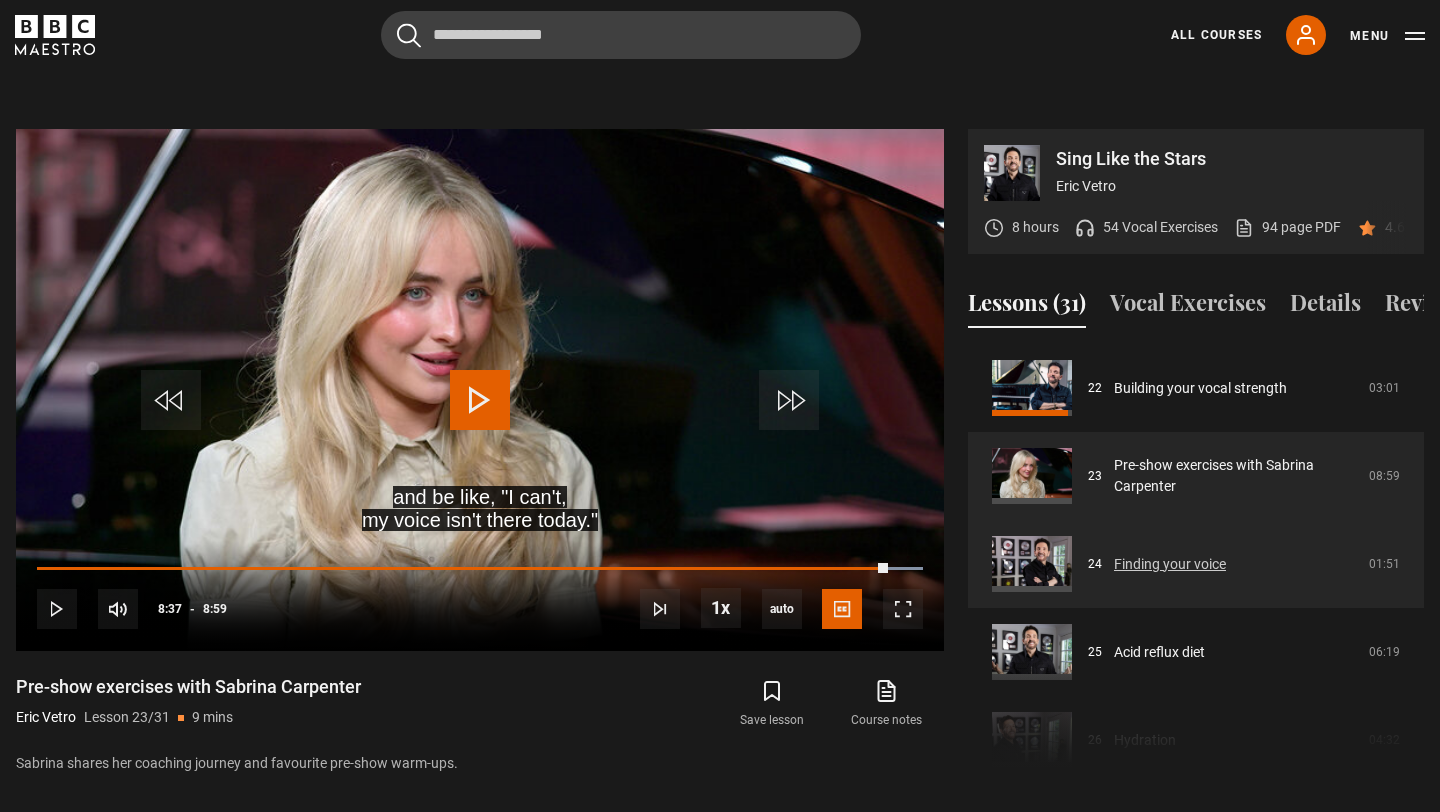 click on "Finding your voice" at bounding box center [1170, 564] 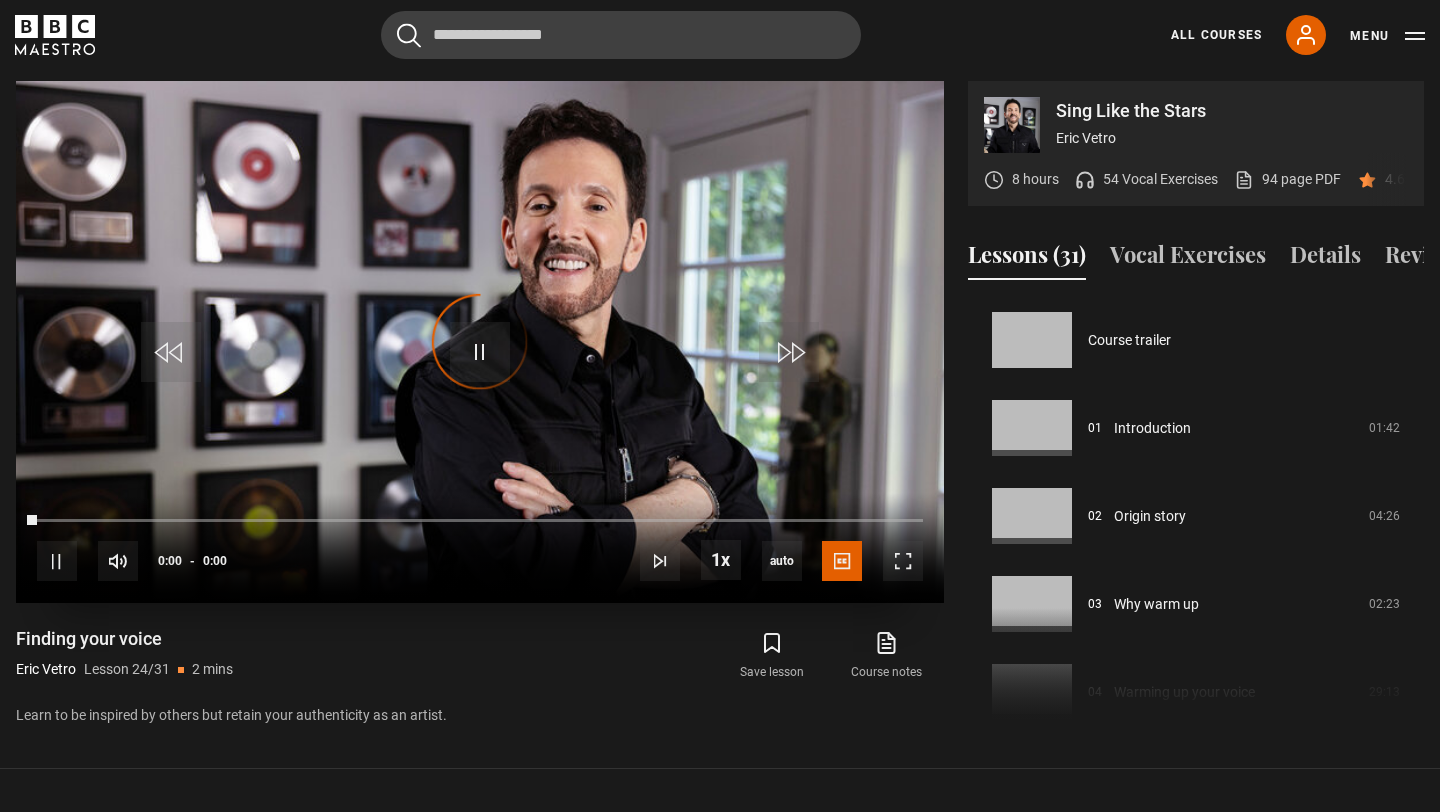 scroll, scrollTop: 956, scrollLeft: 0, axis: vertical 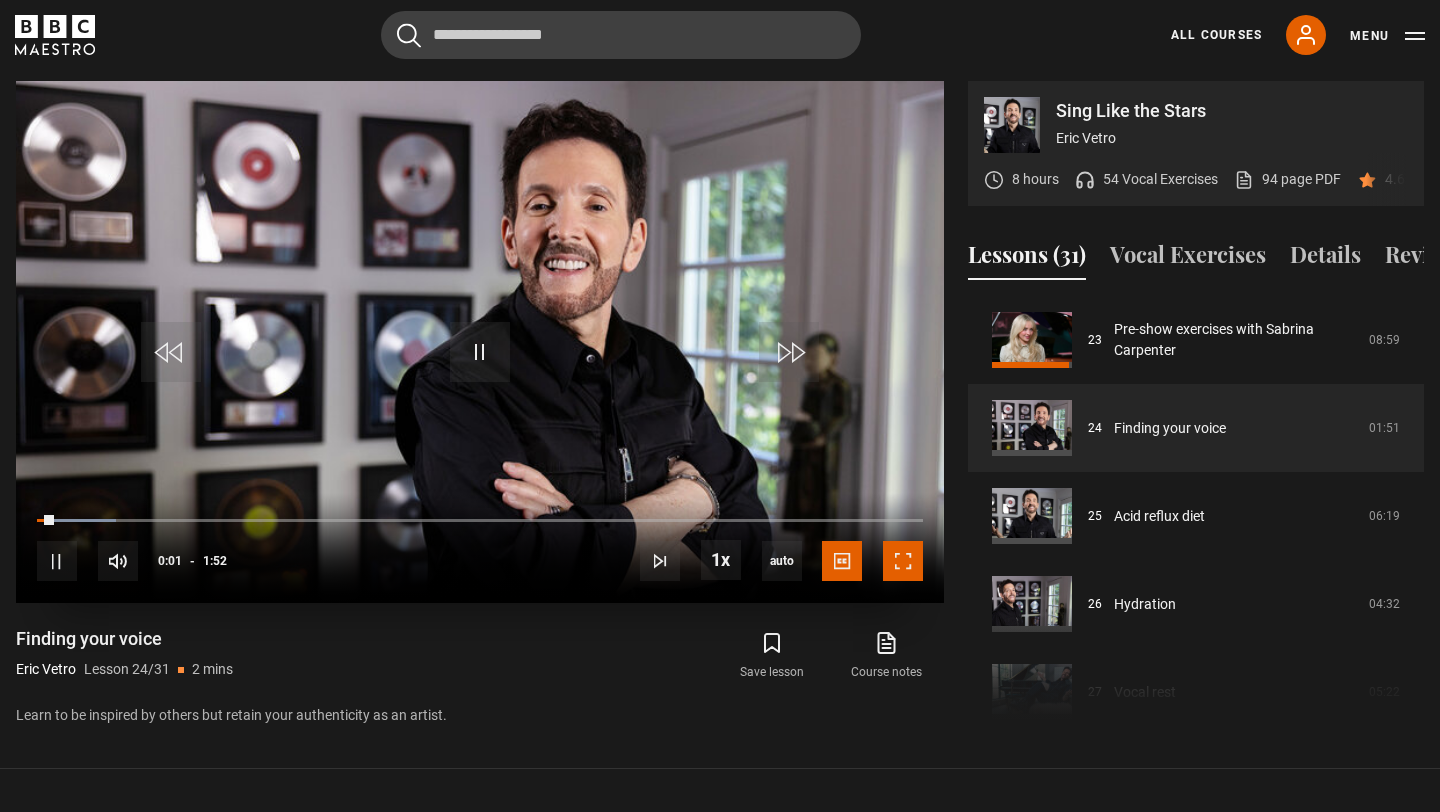 click at bounding box center [903, 561] 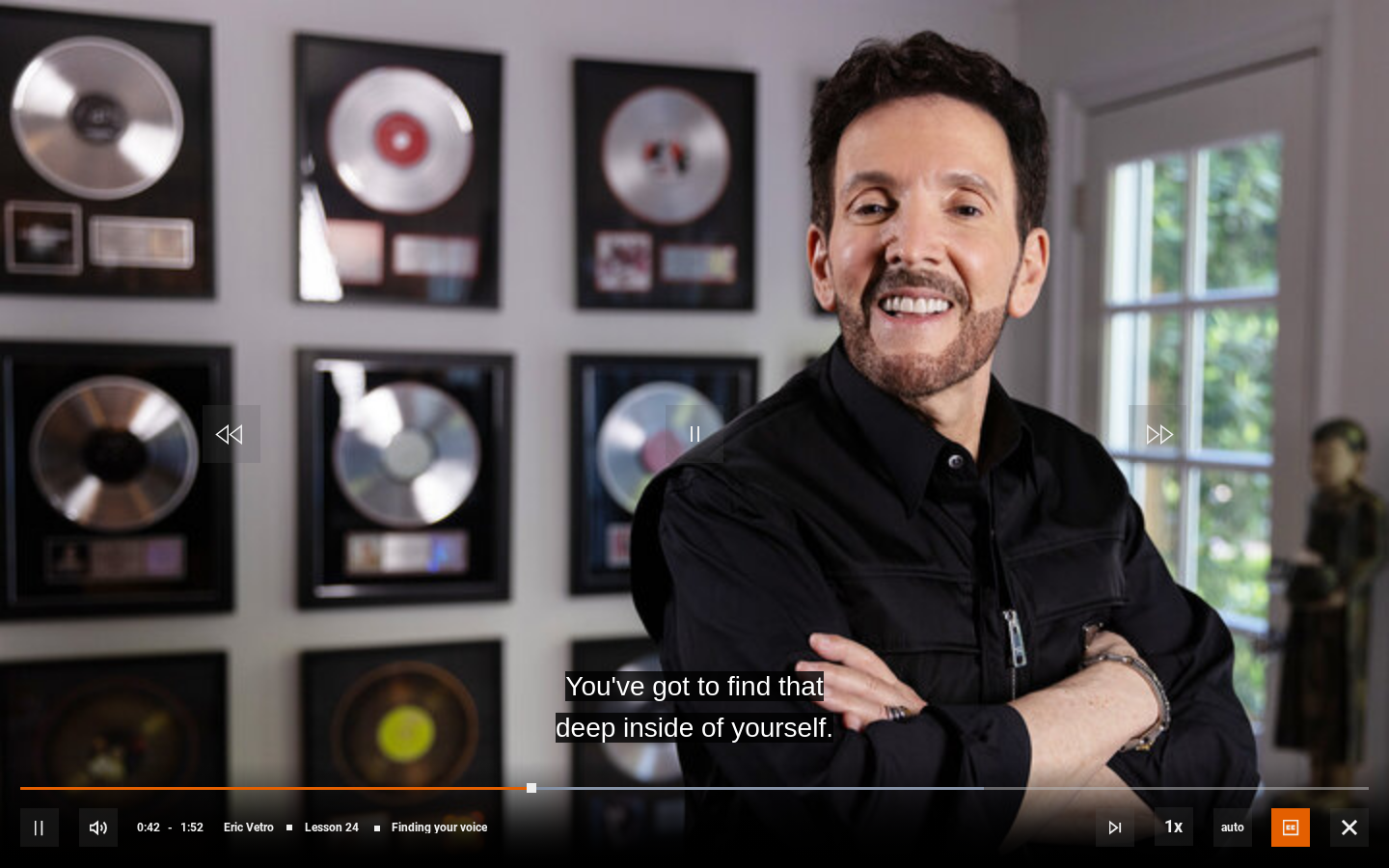 click on "10s Skip Back 10 seconds Pause 10s Skip Forward 10 seconds Loaded :  71.43% 0:48 0:42 Pause Mute Current Time  0:42 - Duration  1:52
Eric Vetro
Lesson 24
Finding your voice
1x Playback Rate 2x 1.5x 1x , selected 0.5x auto Quality 360p 720p 1080p 2160p Auto , selected Captions captions off English  Captions , selected" at bounding box center (694, 814) 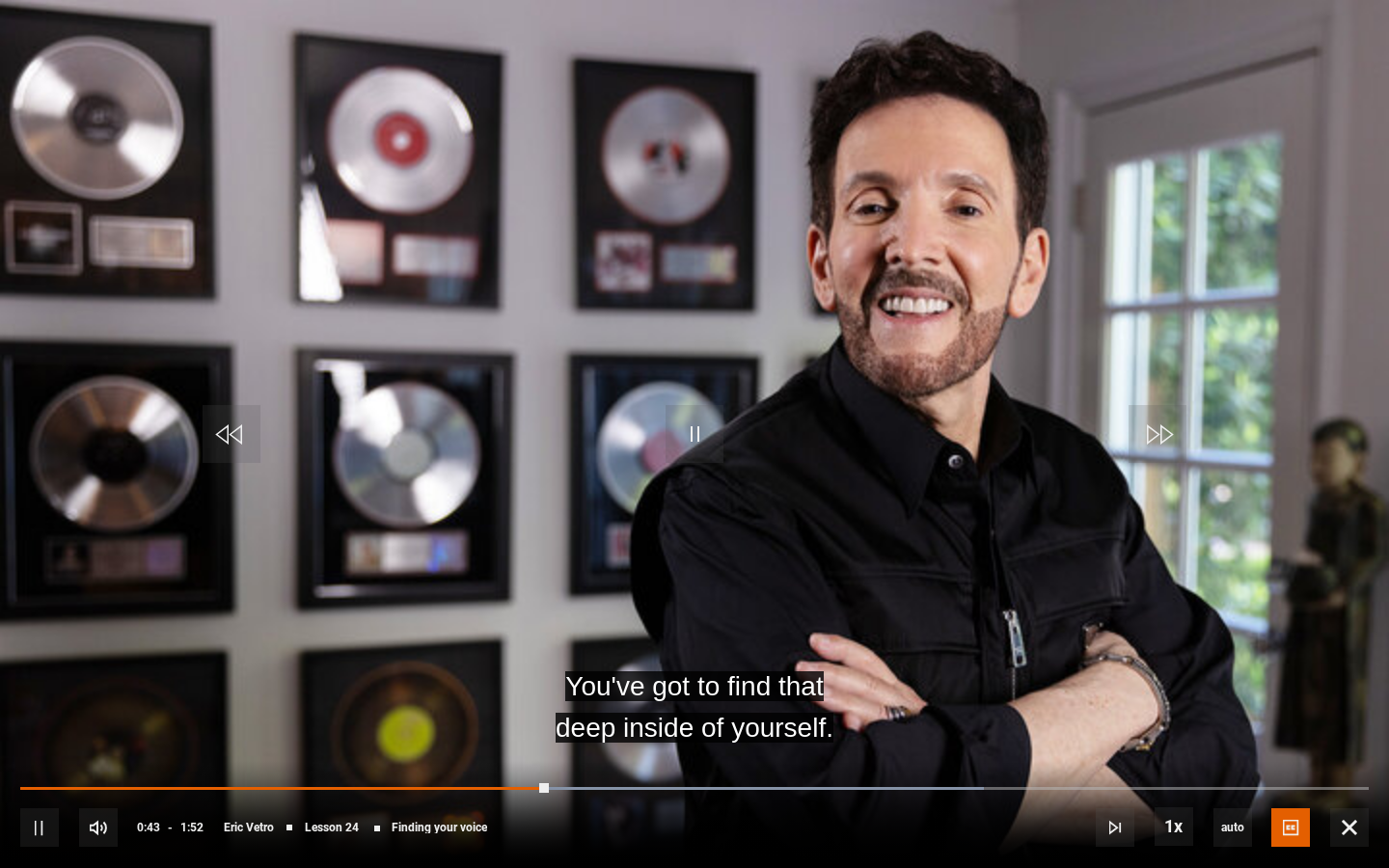 click on "10s Skip Back 10 seconds Pause 10s Skip Forward 10 seconds Loaded :  71.43% 0:48 0:43 Pause Mute Current Time  0:43 - Duration  1:52
Eric Vetro
Lesson 24
Finding your voice
1x Playback Rate 2x 1.5x 1x , selected 0.5x auto Quality 360p 720p 1080p 2160p Auto , selected Captions captions off English  Captions , selected" at bounding box center [694, 814] 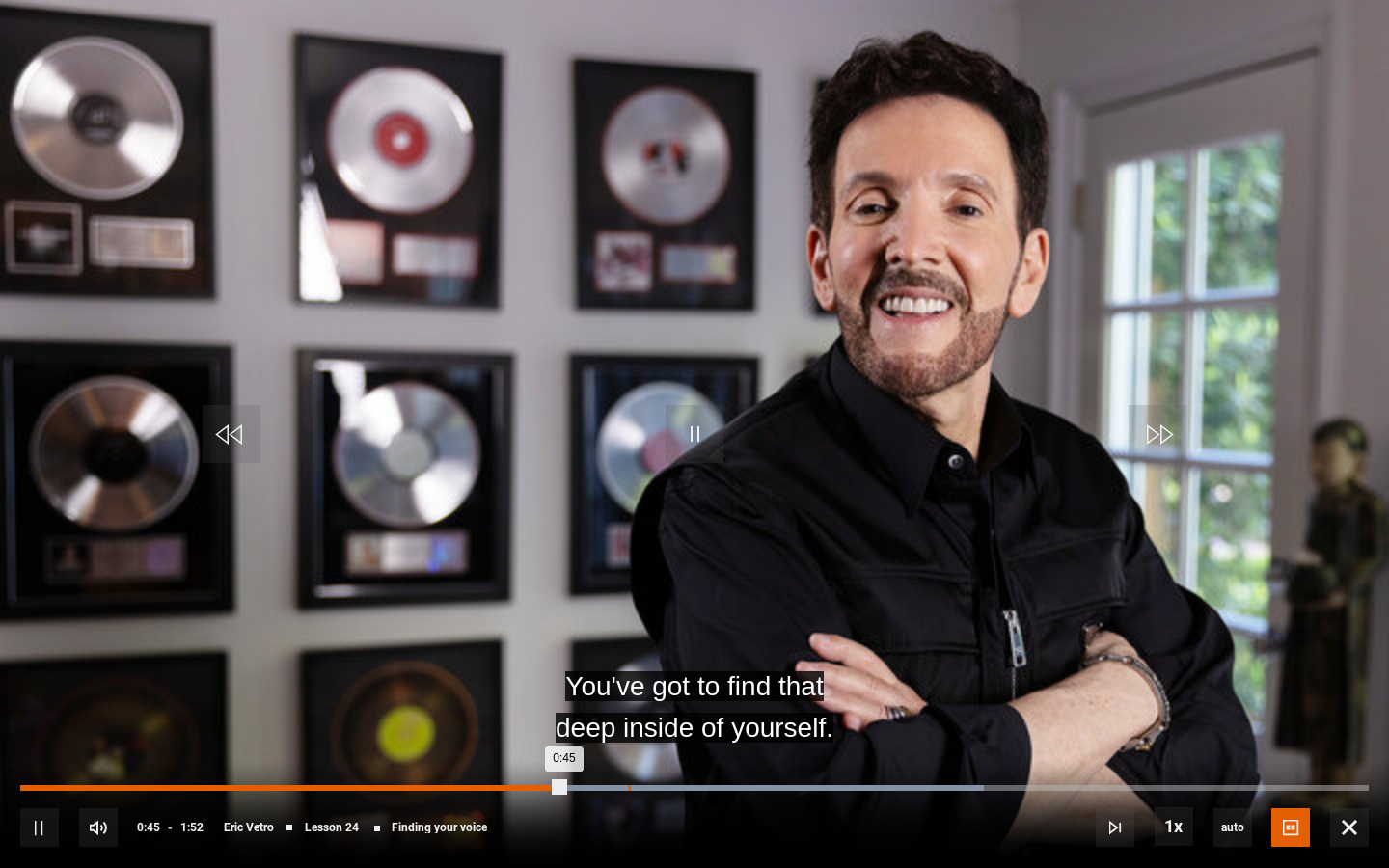 click on "Loaded :  71.43% 0:50 0:45" at bounding box center [694, 788] 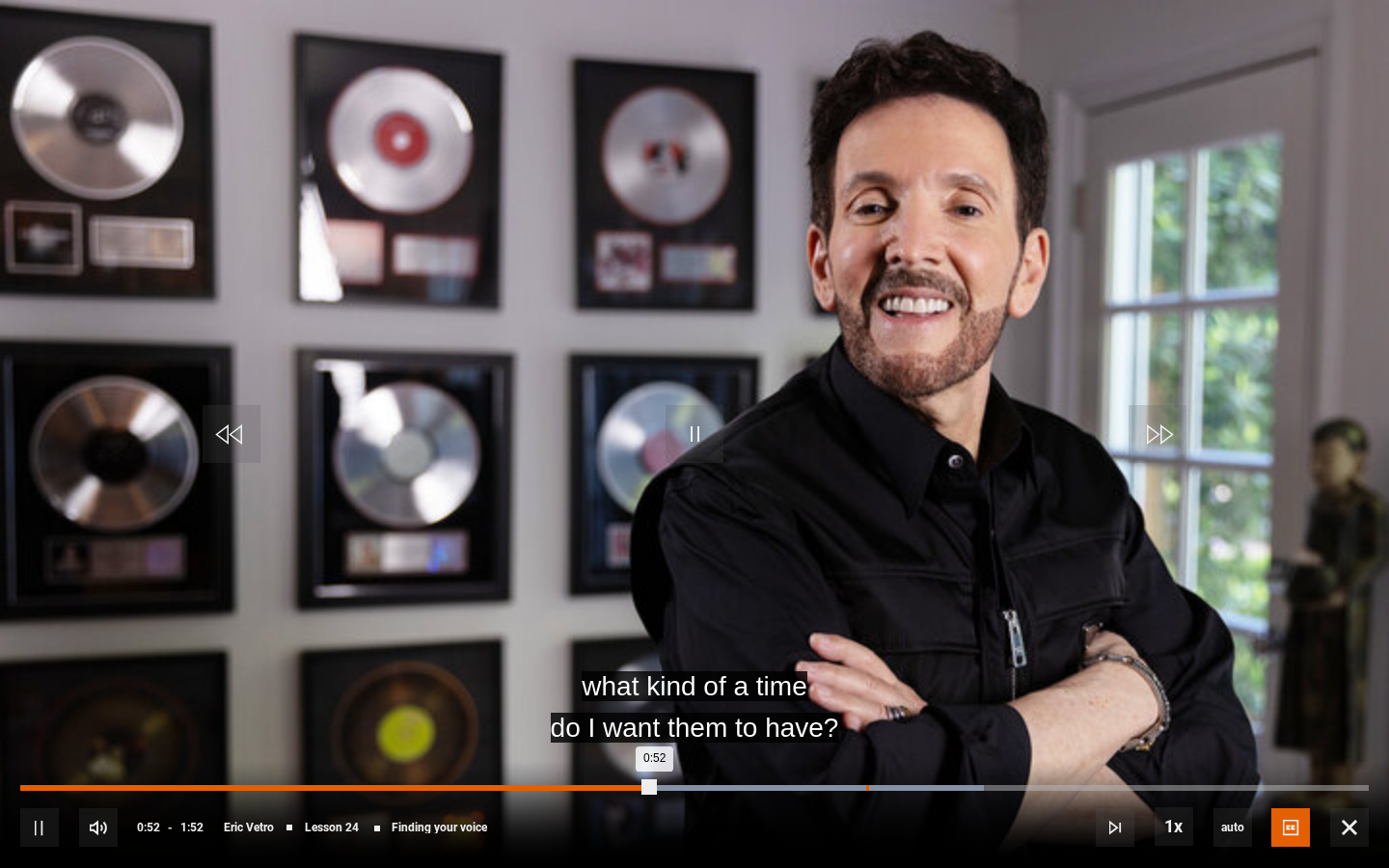 click on "Loaded :  71.43% 1:10 0:52" at bounding box center (694, 788) 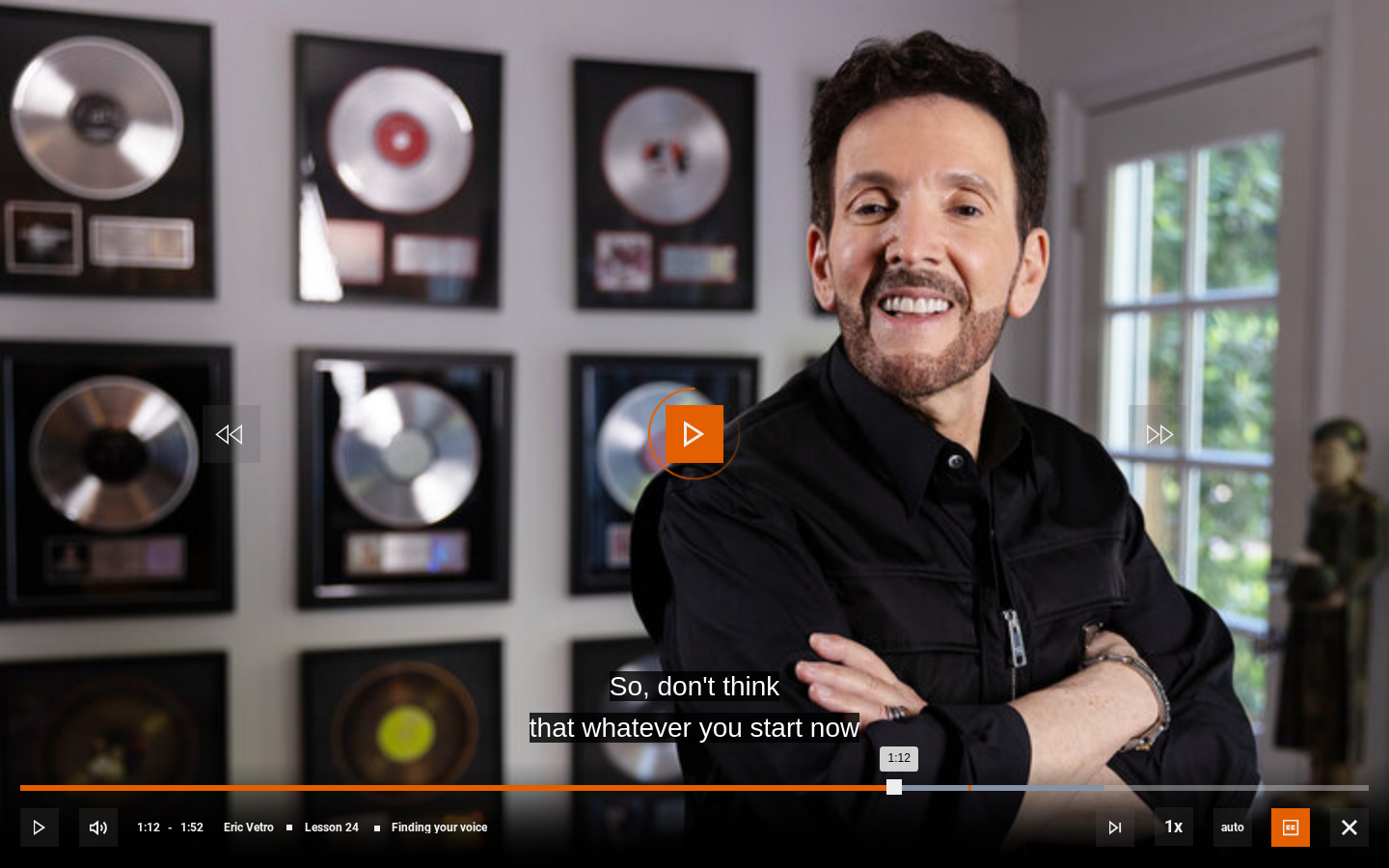 click on "1:18" at bounding box center [969, 788] 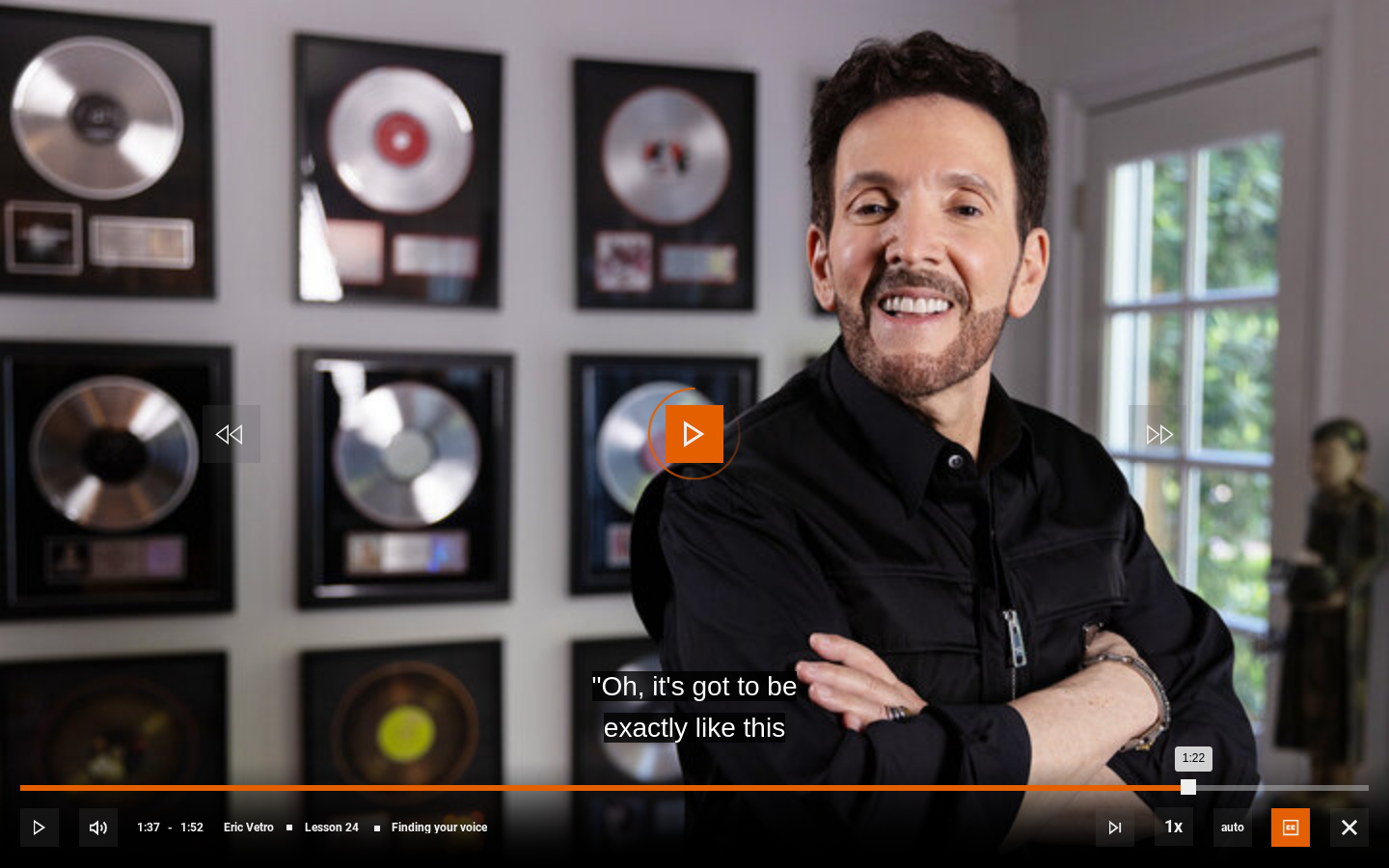 click on "Loaded :  80.36% 1:37 1:22" at bounding box center (694, 788) 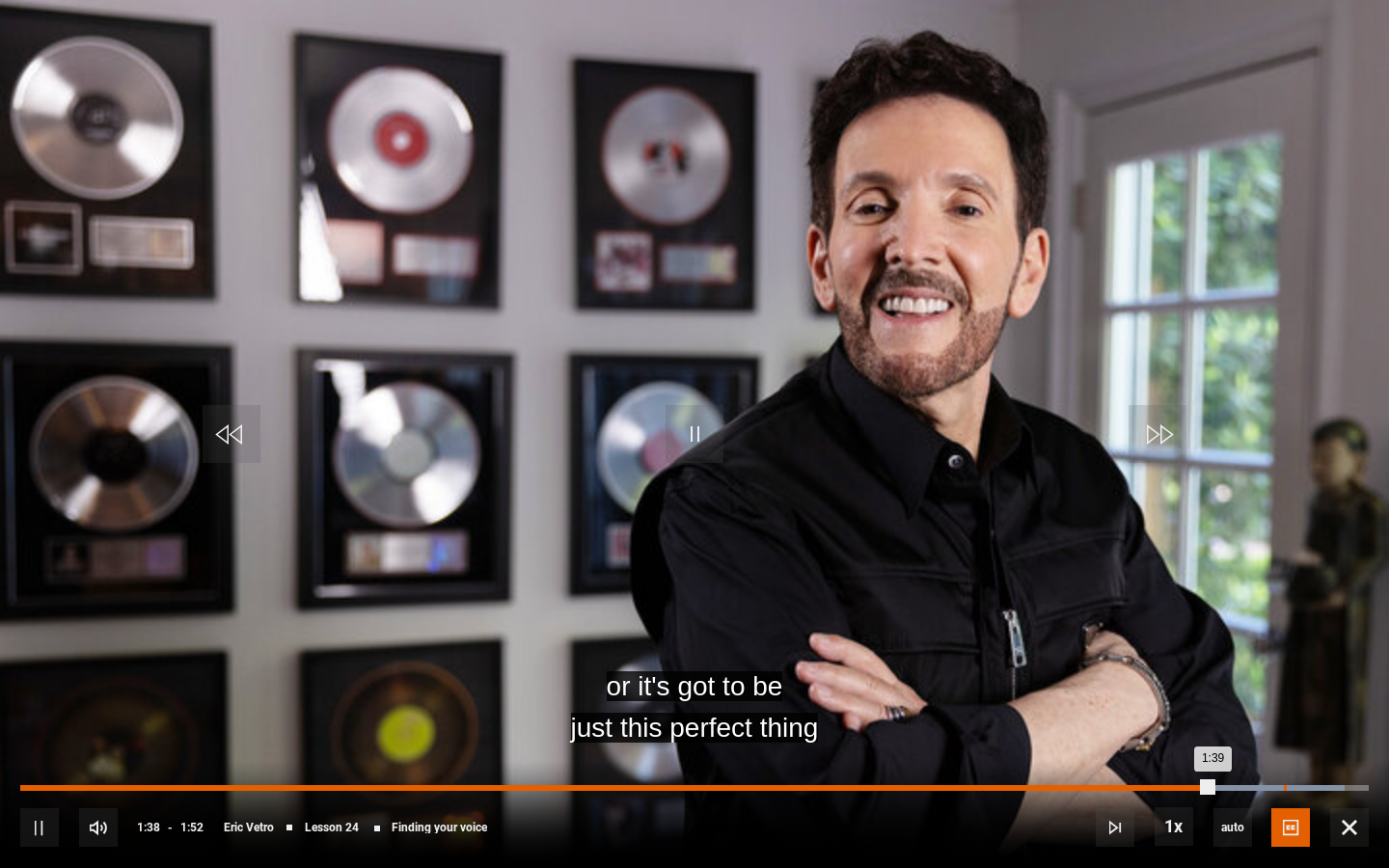 click on "Loaded :  98.21% 1:44 1:39" at bounding box center [694, 788] 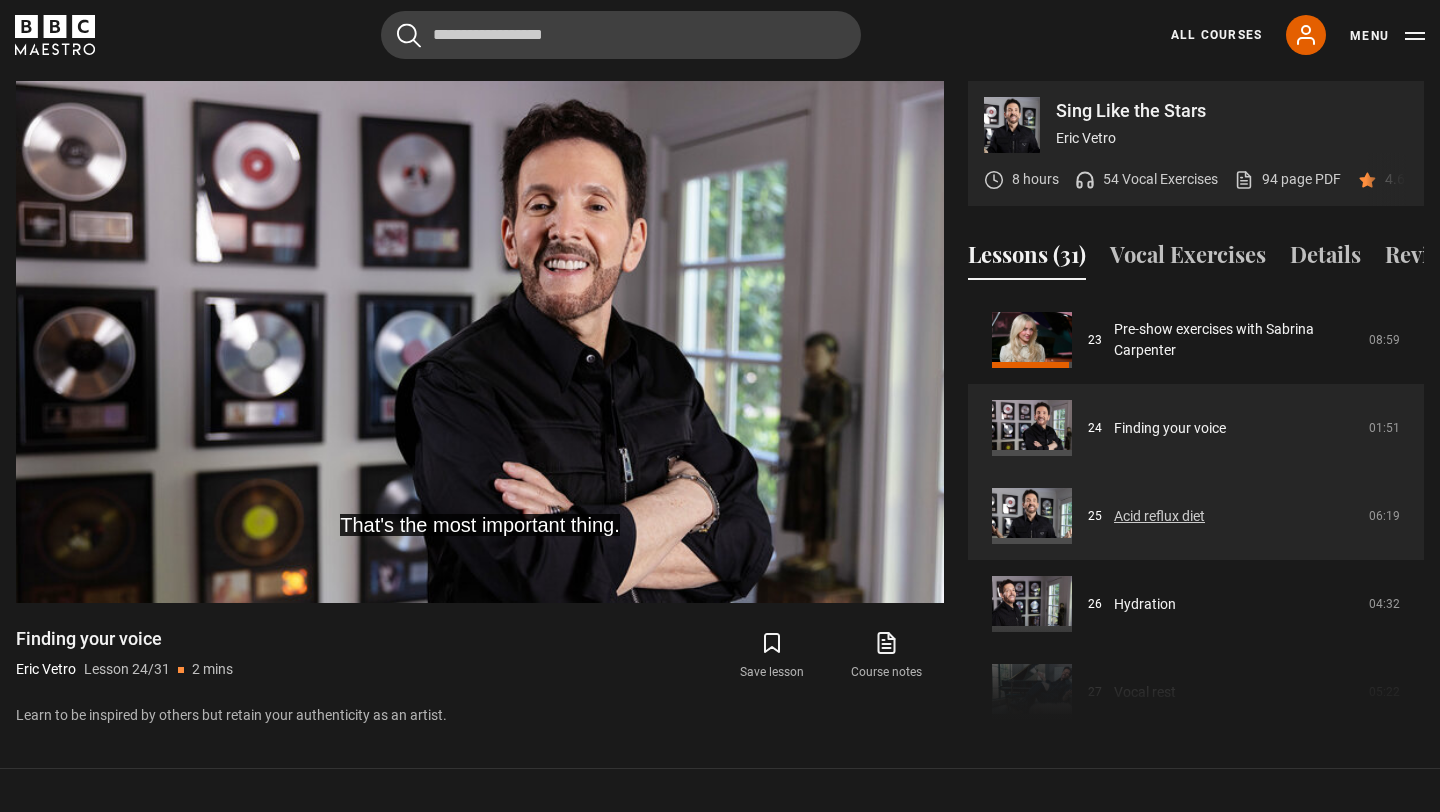 click on "Acid reflux diet" at bounding box center [1159, 516] 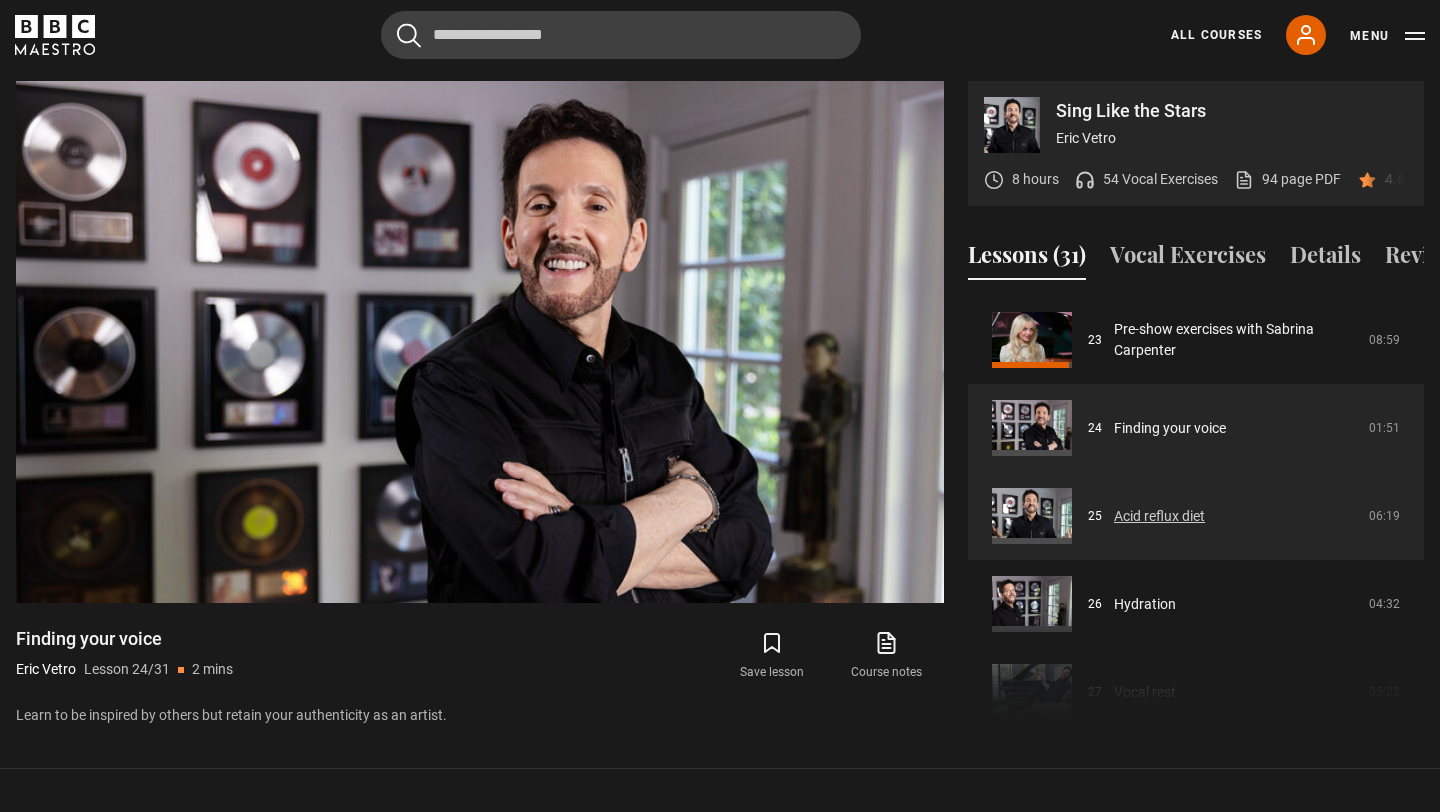 click on "Acid reflux diet" at bounding box center [1159, 516] 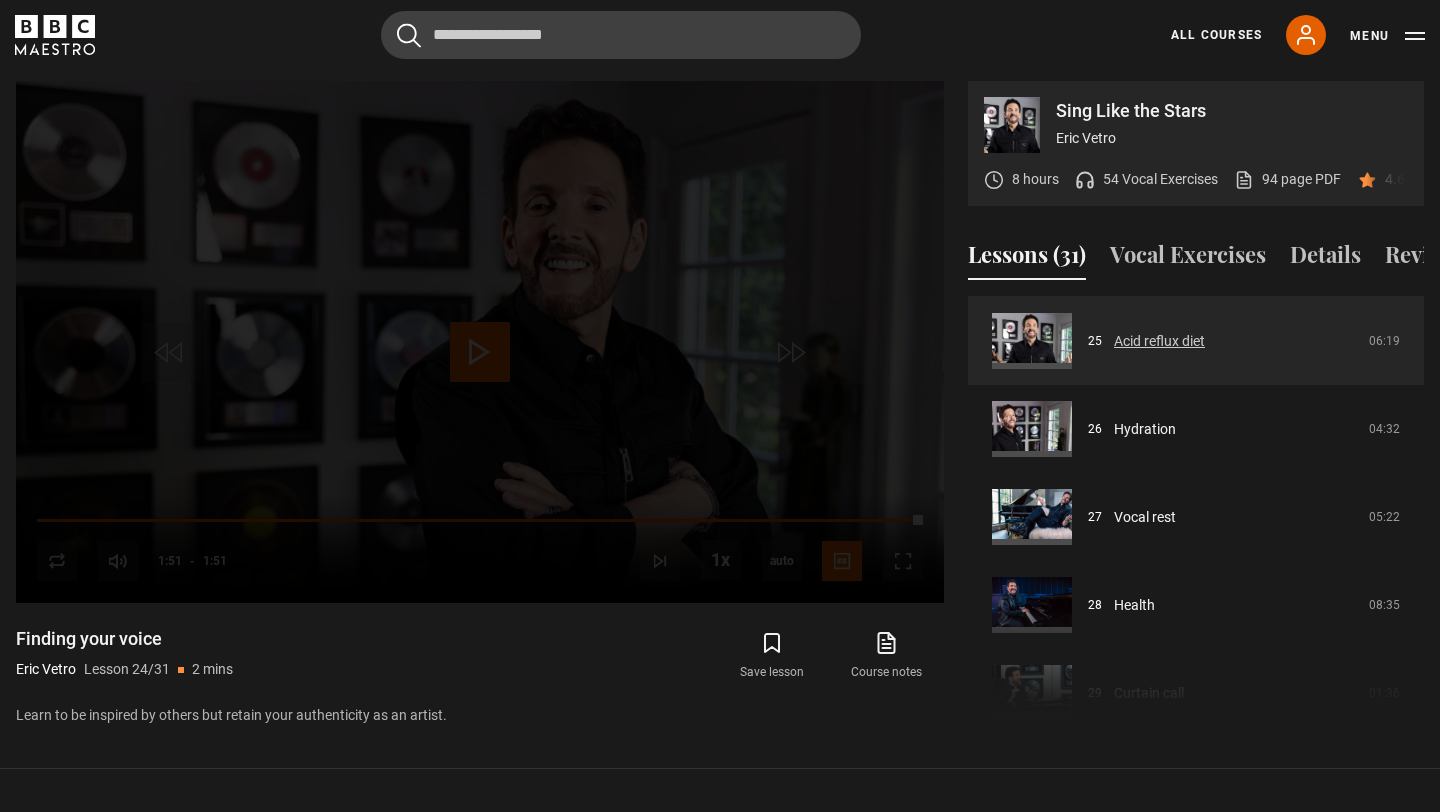 scroll, scrollTop: 2202, scrollLeft: 0, axis: vertical 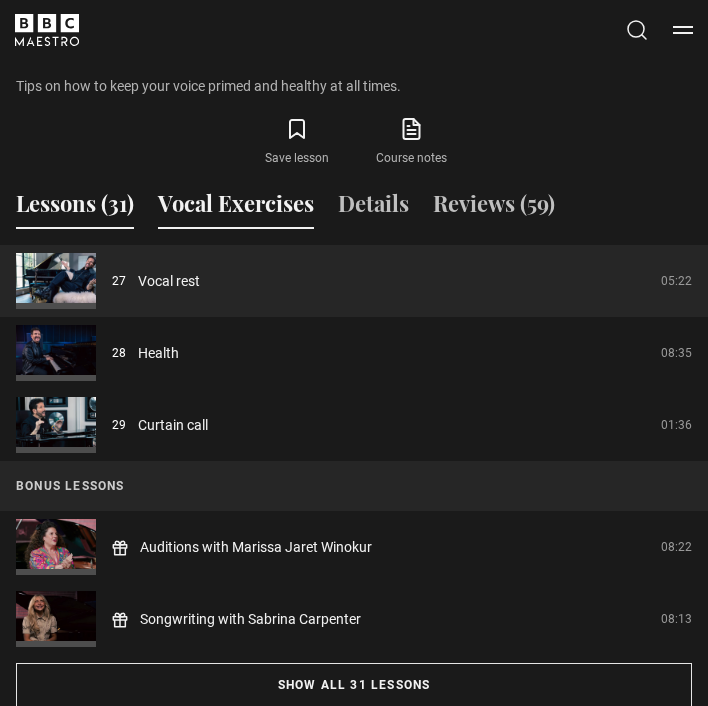 click on "Vocal Exercises" at bounding box center [236, 208] 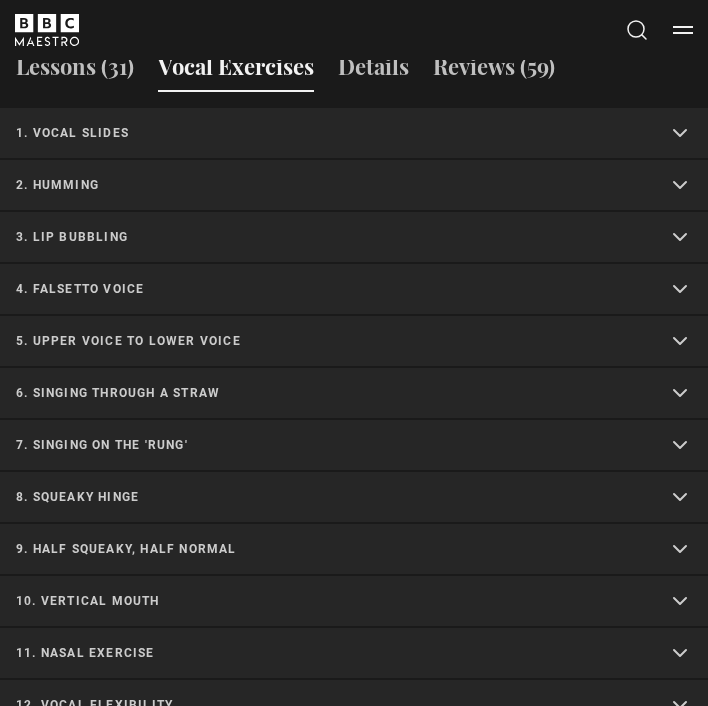 scroll, scrollTop: 1306, scrollLeft: 0, axis: vertical 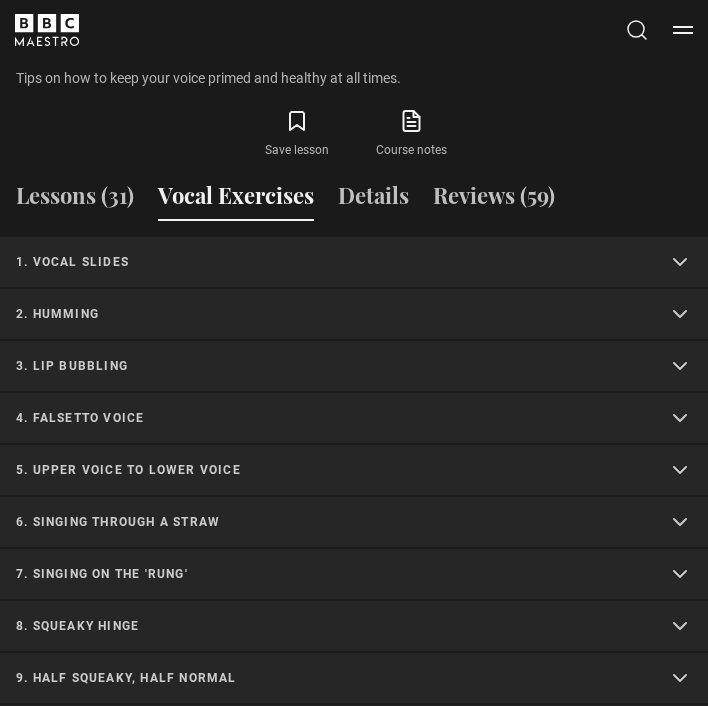 click on "1. Vocal slides" at bounding box center (330, 262) 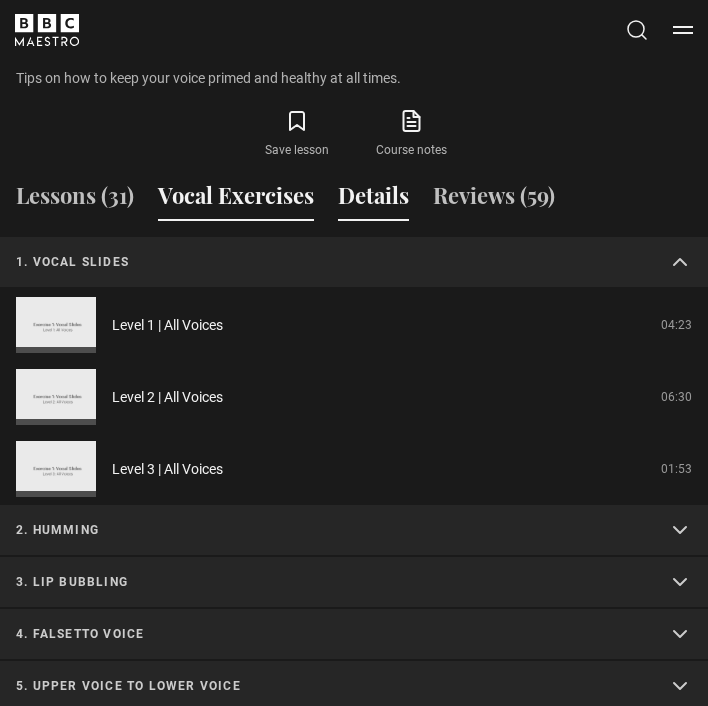 click on "Details" at bounding box center [373, 200] 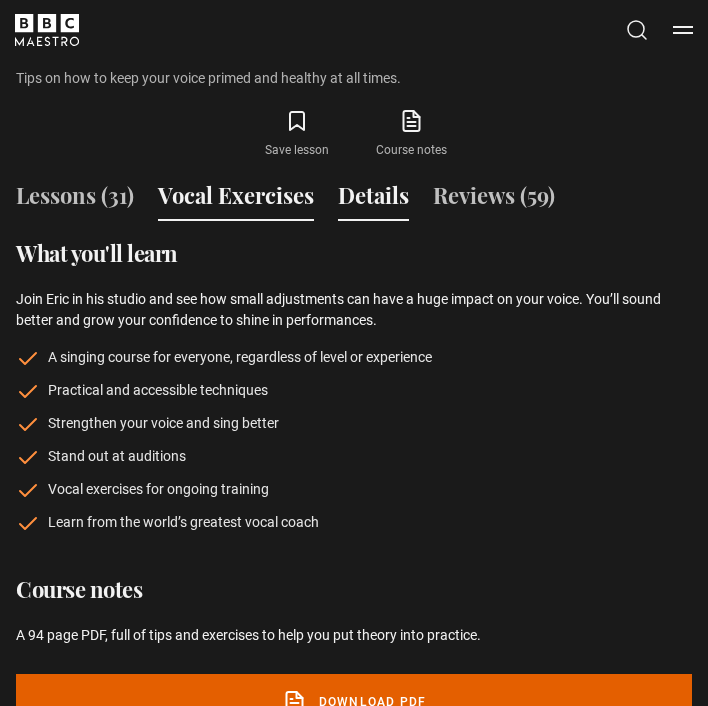 click on "Vocal Exercises" at bounding box center (236, 200) 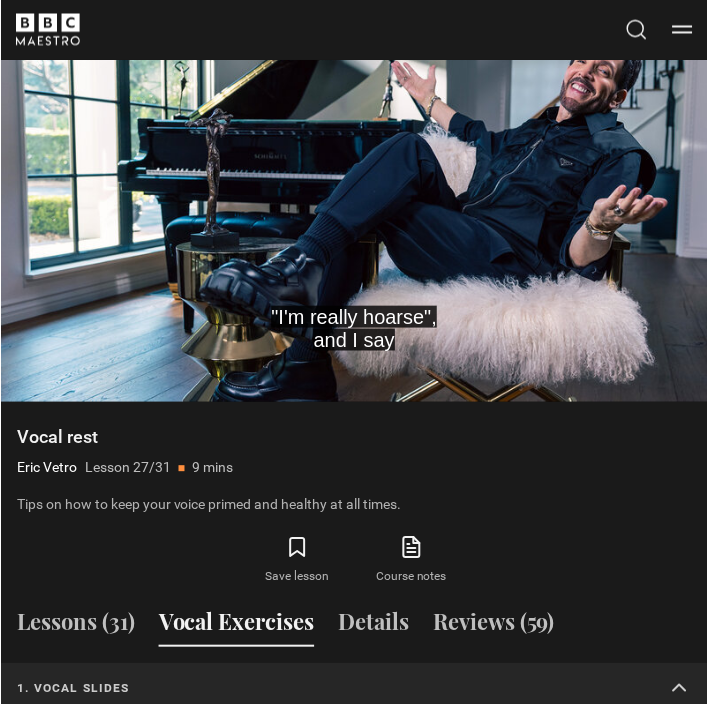 scroll, scrollTop: 873, scrollLeft: 0, axis: vertical 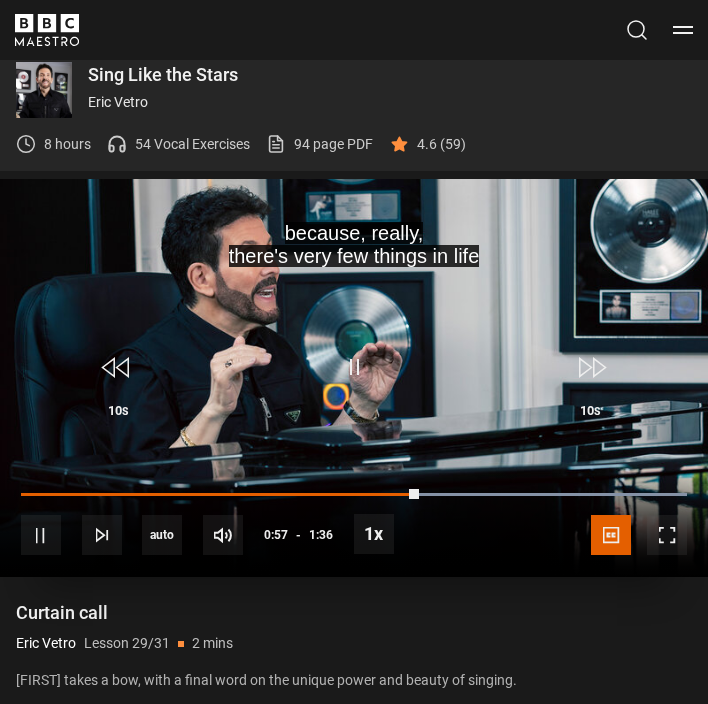 click on "10s Skip Back 10 seconds Pause 10s Skip Forward 10 seconds Loaded :  100.00% 1:05 0:57 Pause Mute Current Time  0:57 - Duration  1:36
Eric Vetro
Lesson 29
Curtain call
1x Playback Rate 2x 1.5x 1x , selected 0.5x auto Quality 360p 720p 1080p 2160p Auto , selected Captions captions off English  Captions , selected" at bounding box center [354, 521] 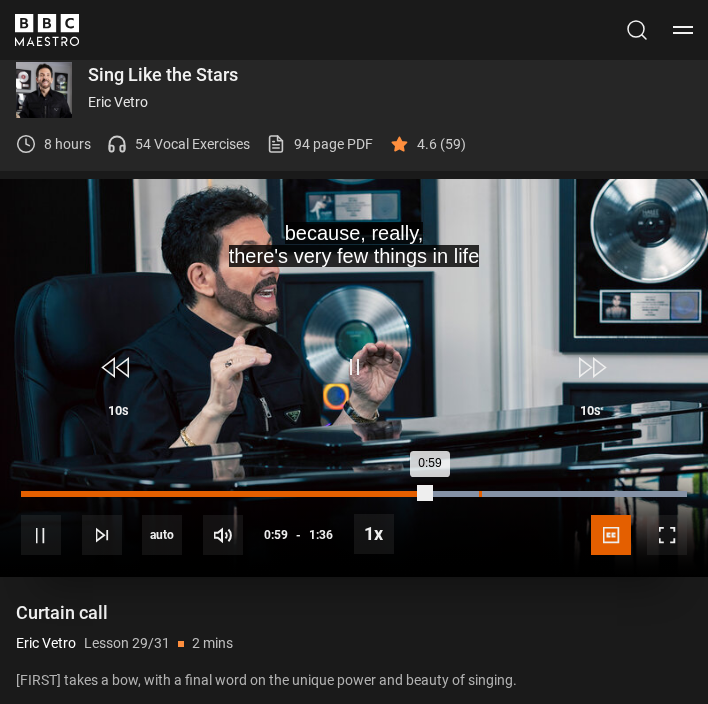 click on "Loaded :  100.00% 1:06 0:59" at bounding box center (354, 494) 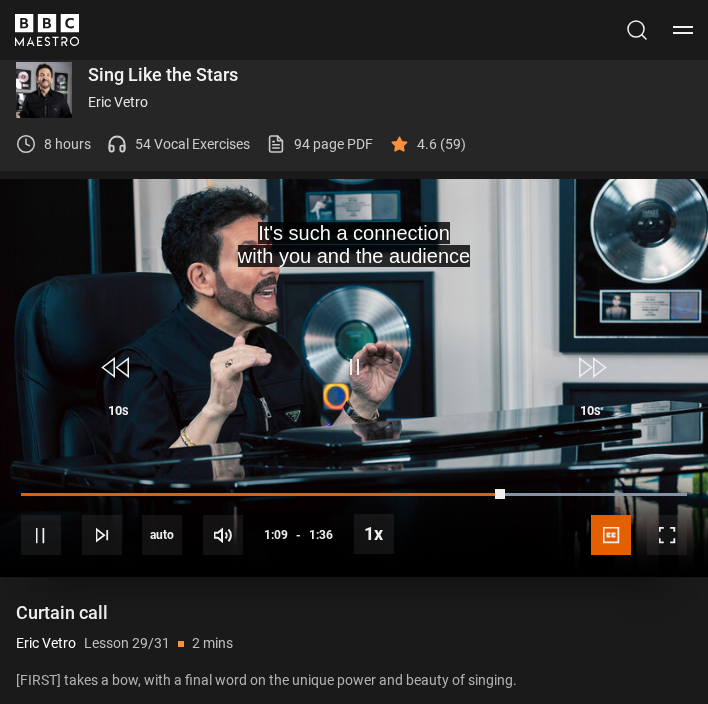 click on "10s Skip Back 10 seconds Pause 10s Skip Forward 10 seconds Loaded :  100.00% 1:08 1:09 Pause Mute Current Time  1:09 - Duration  1:36
Eric Vetro
Lesson 29
Curtain call
1x Playback Rate 2x 1.5x 1x , selected 0.5x auto Quality 360p 720p 1080p 2160p Auto , selected Captions captions off English  Captions , selected" at bounding box center (354, 521) 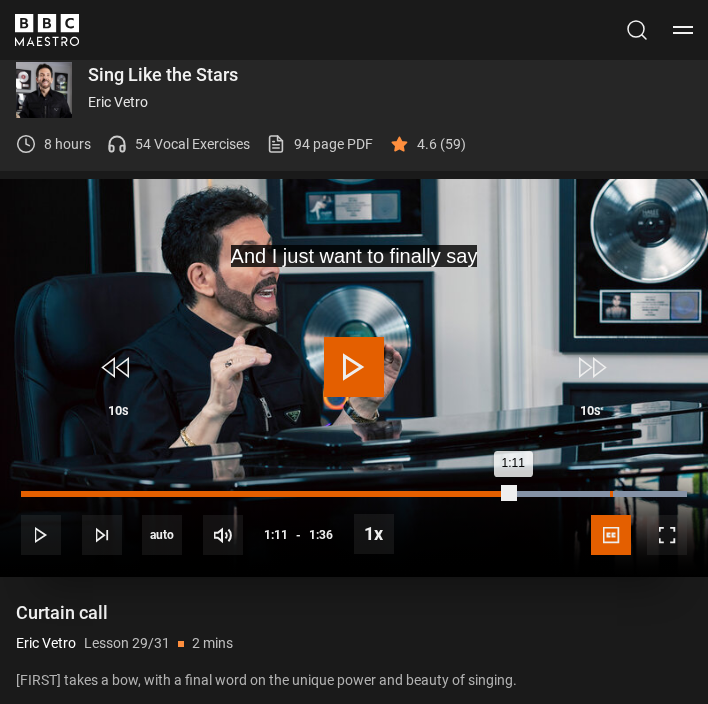 click on "Loaded :  100.00% 1:25 1:11" at bounding box center [354, 494] 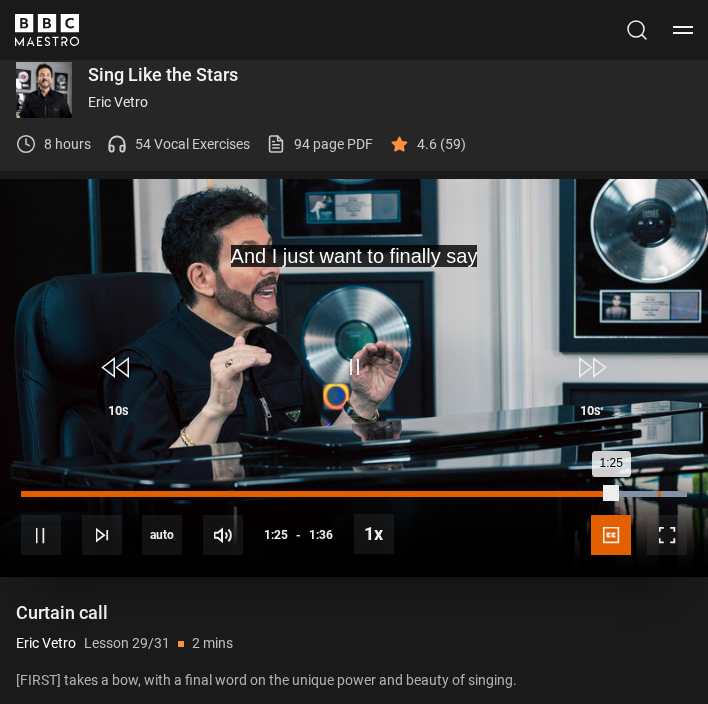click on "Loaded :  100.00% 1:32 1:25" at bounding box center (354, 494) 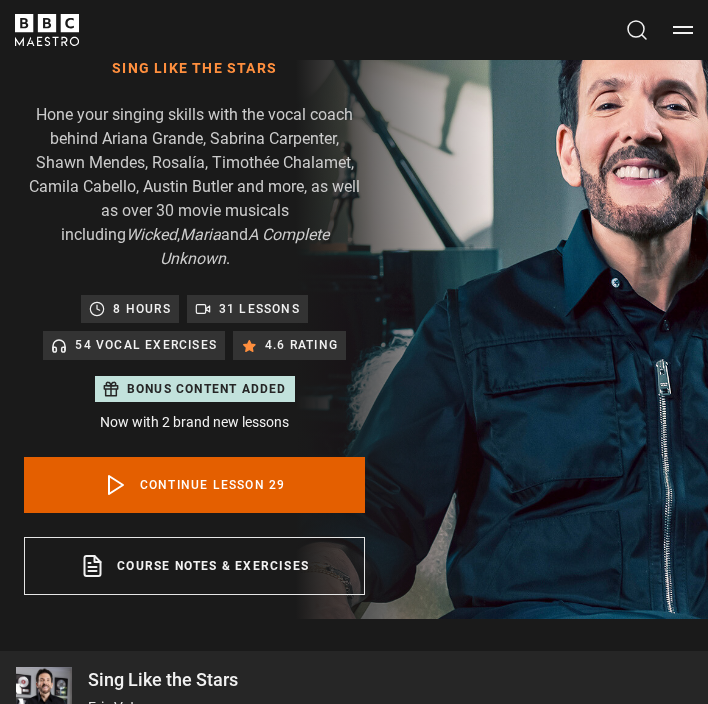 scroll, scrollTop: 100, scrollLeft: 0, axis: vertical 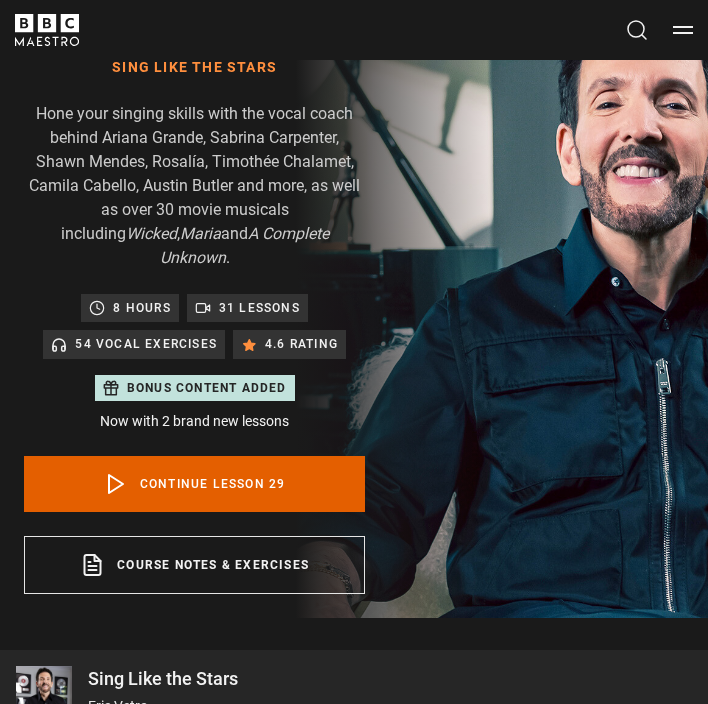 click on "54 Vocal Exercises" at bounding box center (146, 344) 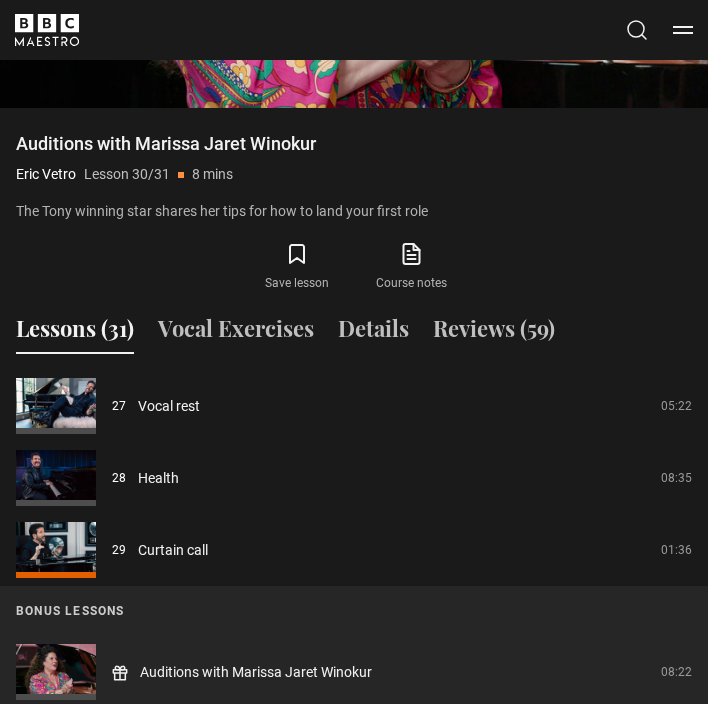 scroll, scrollTop: 1179, scrollLeft: 0, axis: vertical 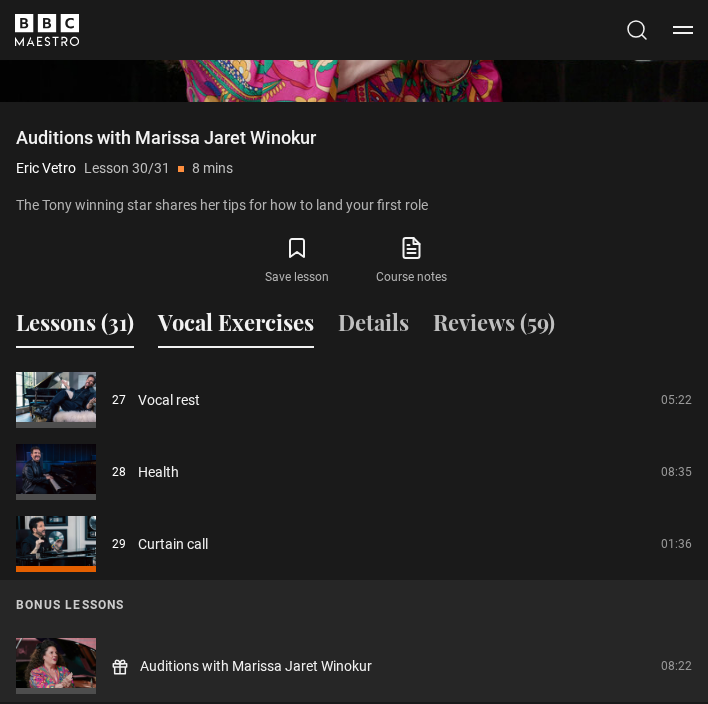 click on "Vocal Exercises" at bounding box center [236, 327] 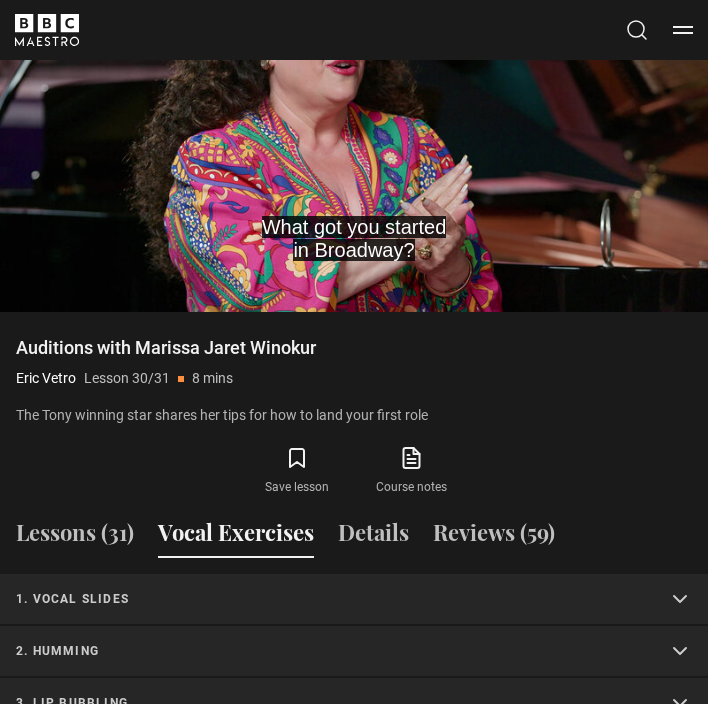 scroll, scrollTop: 752, scrollLeft: 0, axis: vertical 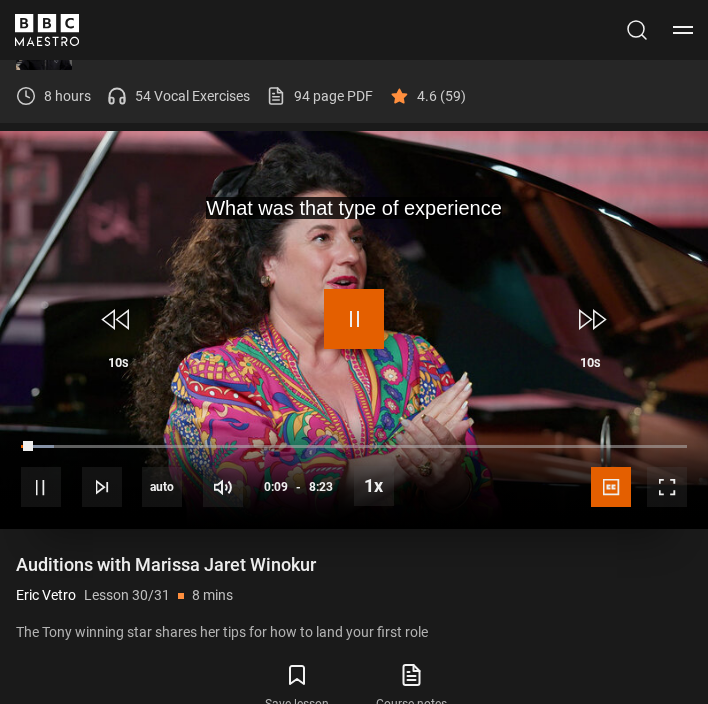 click at bounding box center (354, 319) 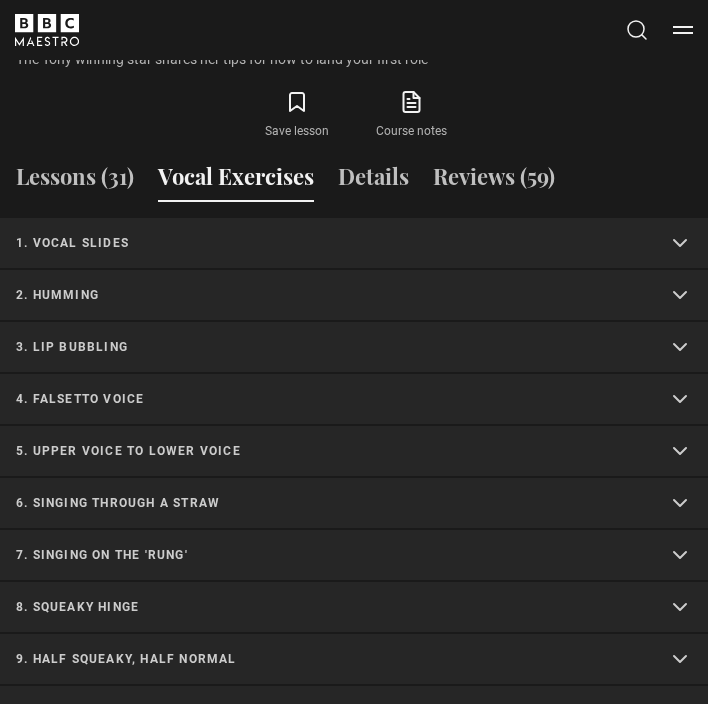 scroll, scrollTop: 1322, scrollLeft: 0, axis: vertical 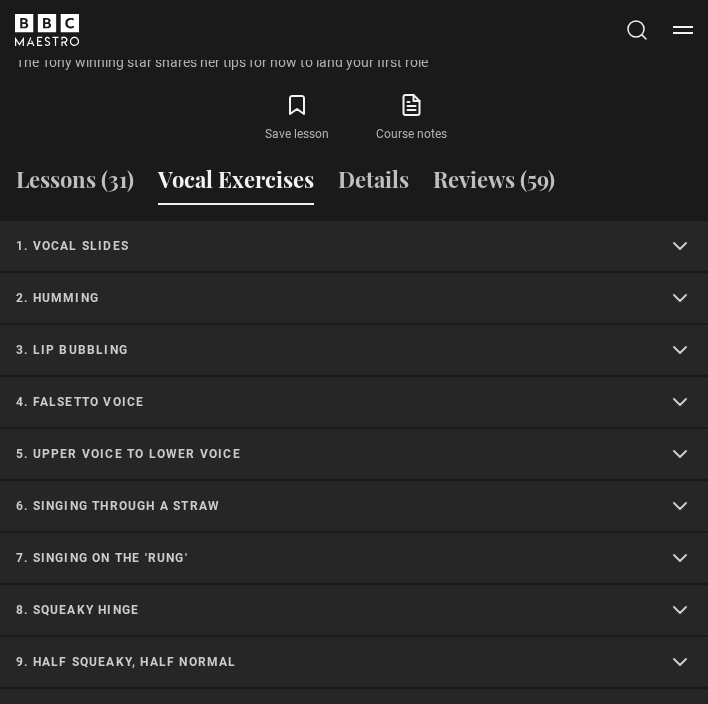click on "1. Vocal slides" at bounding box center [330, 246] 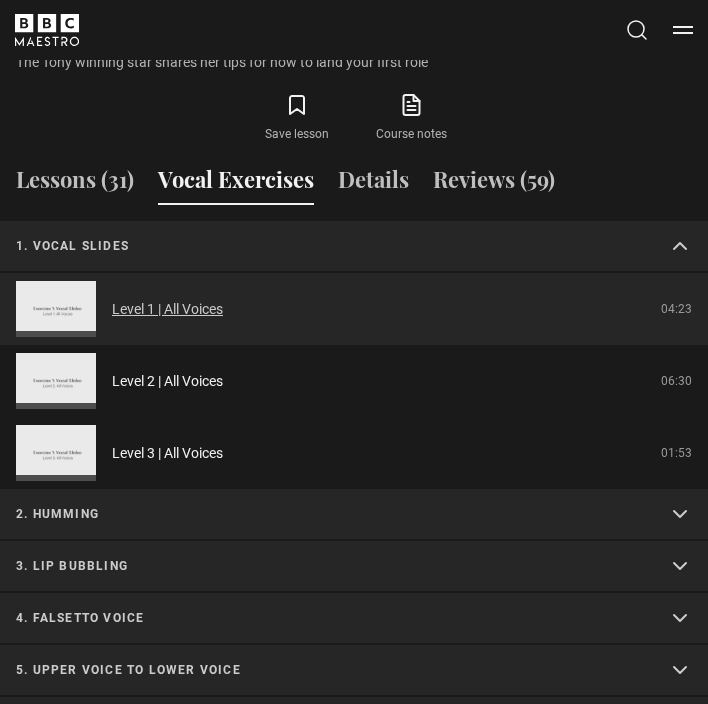 click on "Level 1 | All Voices" at bounding box center (167, 309) 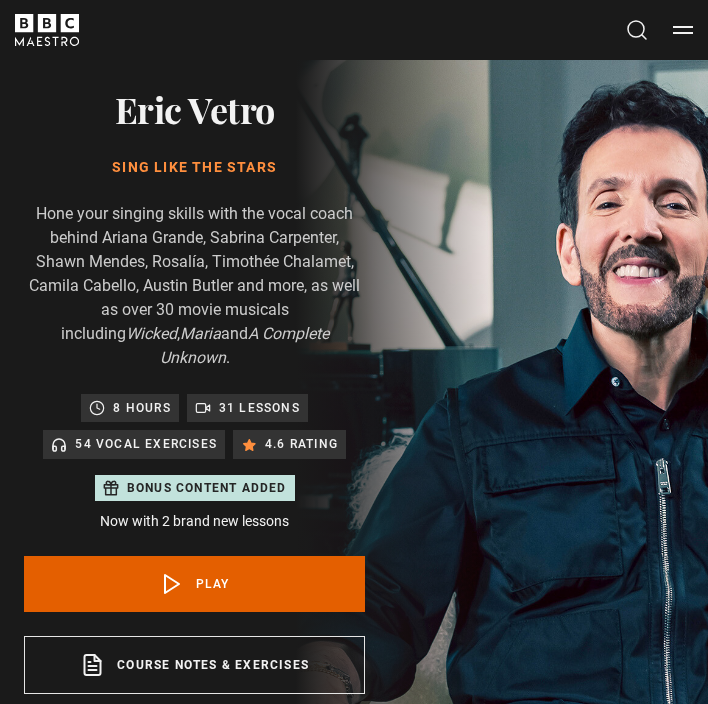 scroll, scrollTop: 704, scrollLeft: 0, axis: vertical 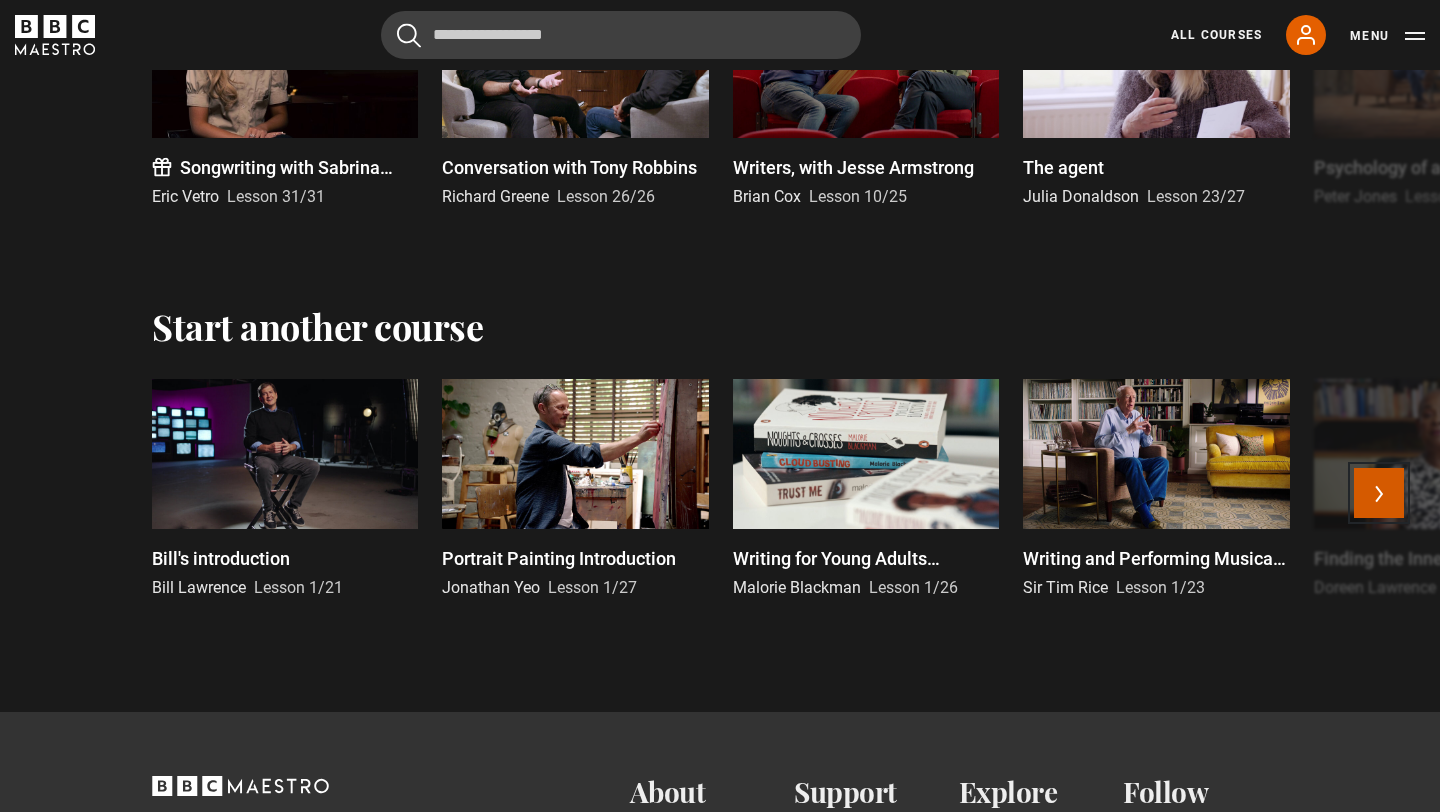 click on "Next" at bounding box center (1379, 493) 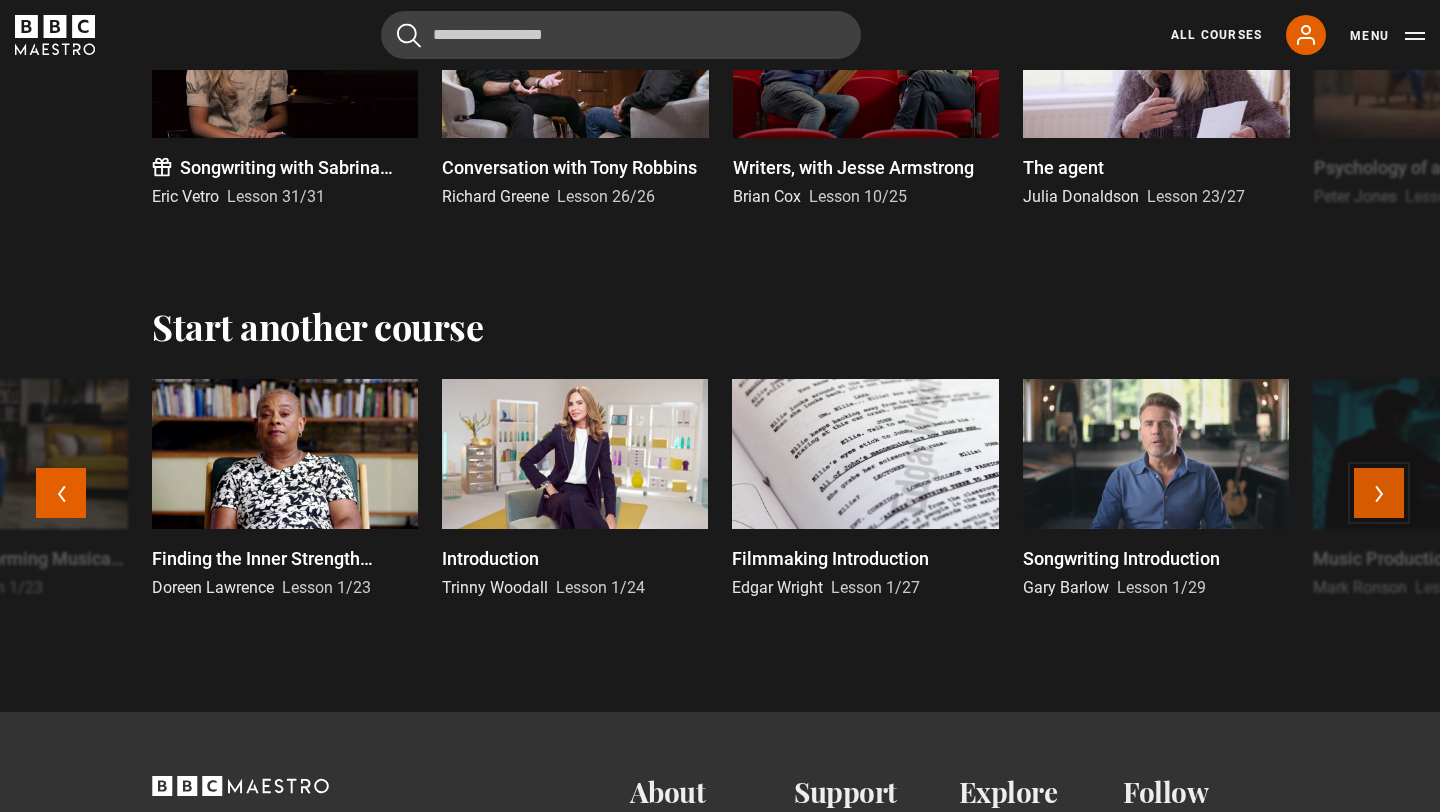 click on "Next" at bounding box center (1379, 493) 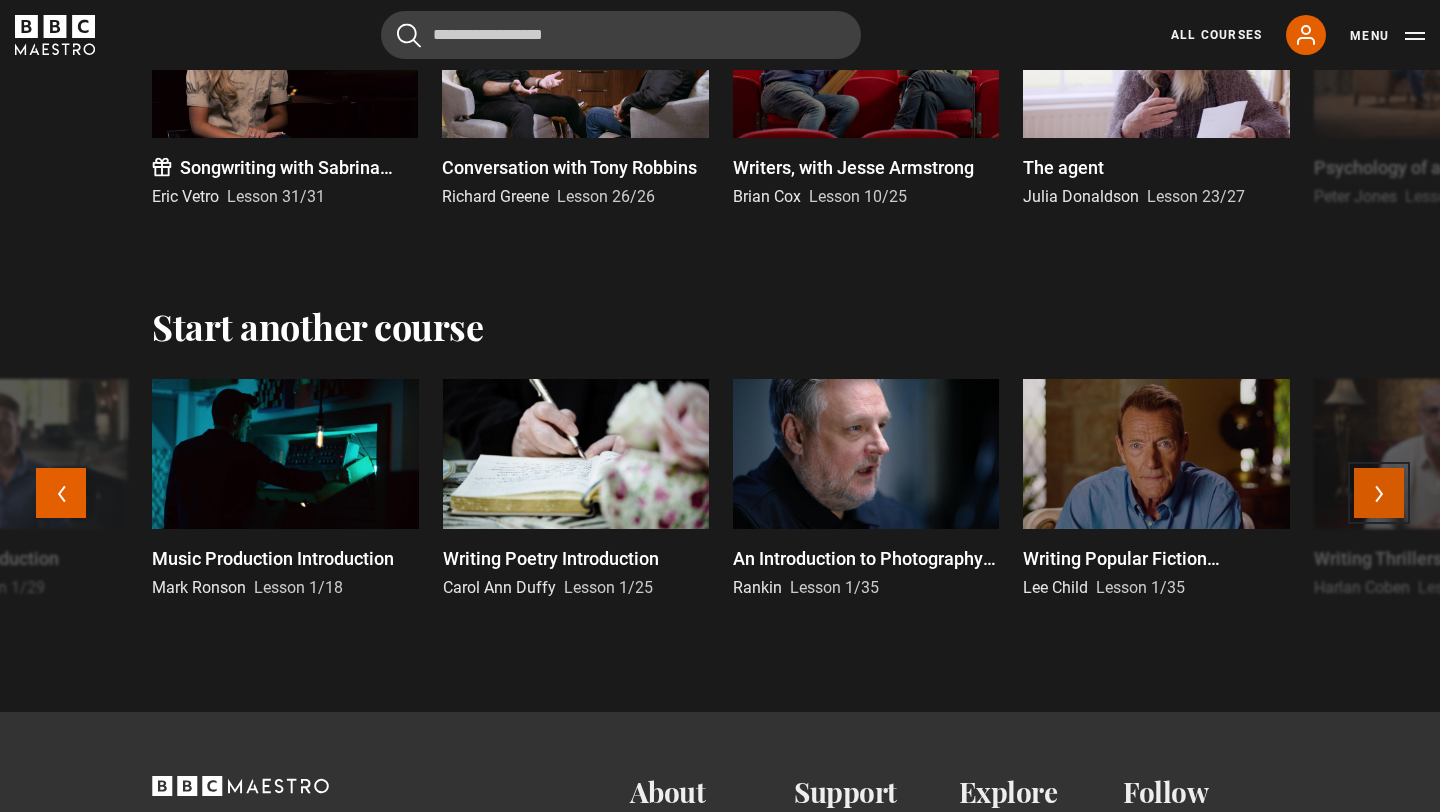click on "Next" at bounding box center [1379, 493] 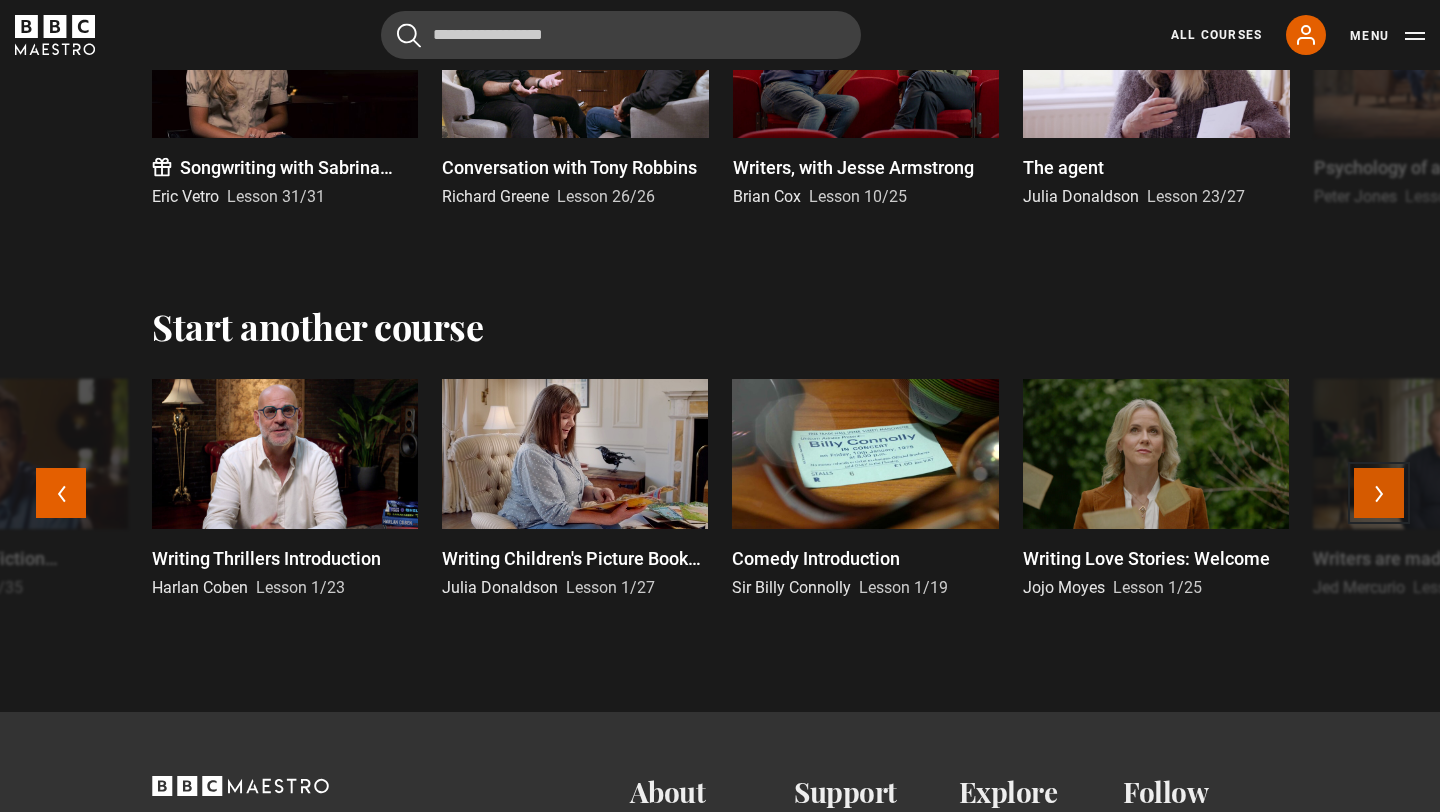 click on "Next" at bounding box center [1379, 493] 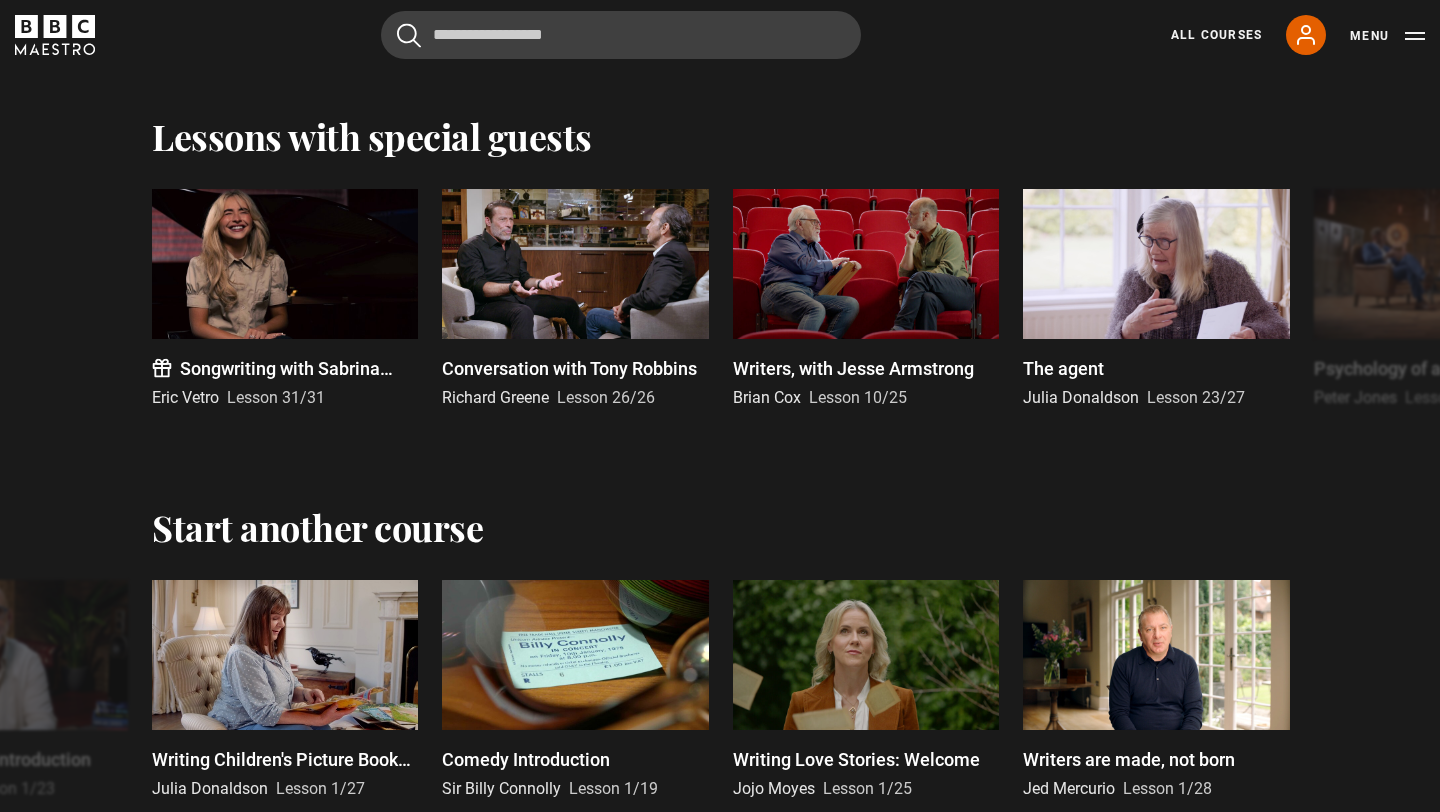 scroll, scrollTop: 4276, scrollLeft: 0, axis: vertical 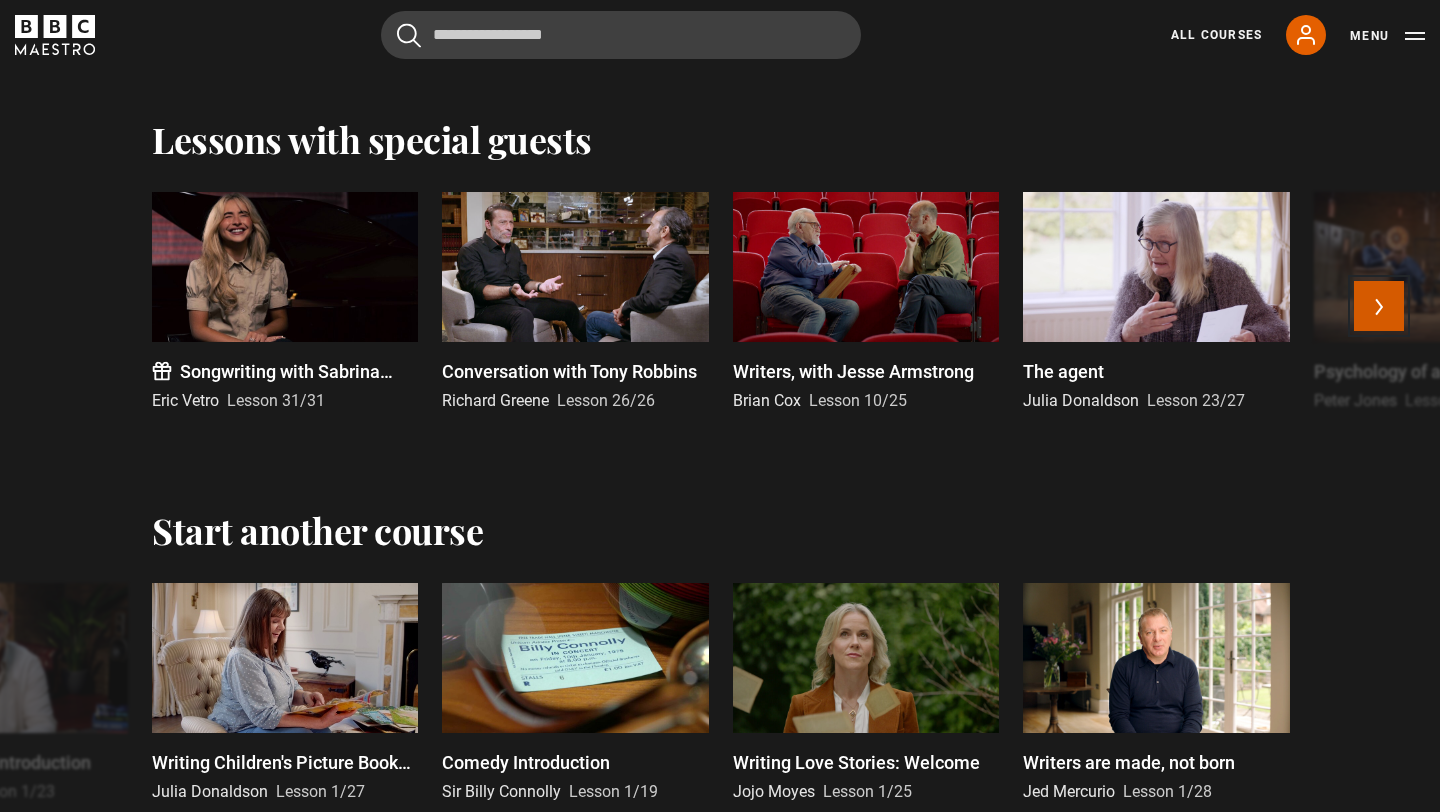 click on "Next" at bounding box center (1379, 306) 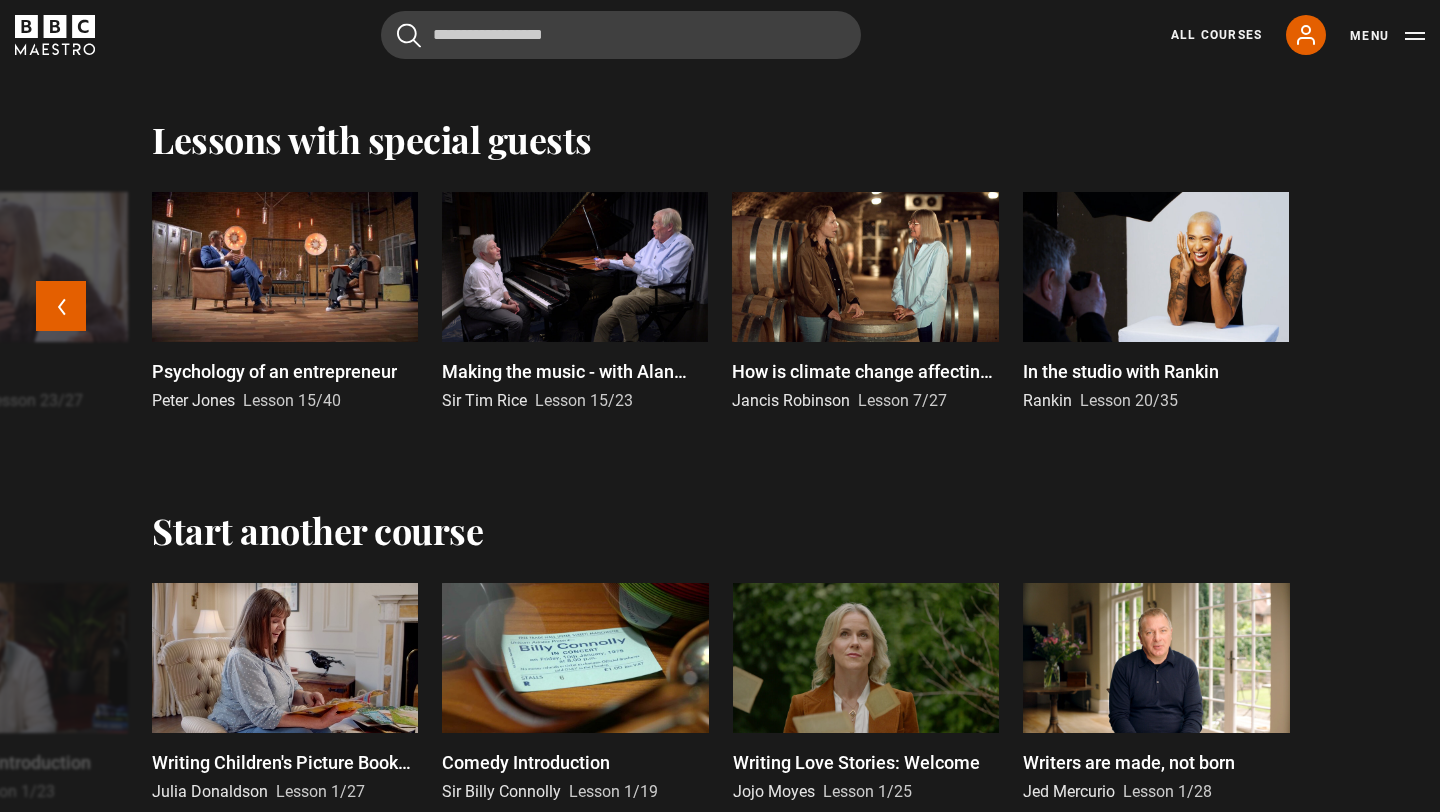 click on "Songwriting with Sabrina Carpenter
Eric Vetro
Lesson 31/31
Conversation with Tony Robbins
Richard  Greene
Lesson 26/26
Writers, with Jesse Armstrong
Brian Cox
Lesson 10/25
The agent
Julia Donaldson
Lesson 23/27
Psychology of an entrepreneur
Peter Jones
Lesson 15/40
Making the music - with Alan Menken
Sir Tim Rice
Lesson 15/23
How is climate change affecting wine?
Jancis Robinson
Lesson 7/27
In the studio with Rankin
Rankin
Lesson 20/35
Previous
Next" at bounding box center (720, 318) 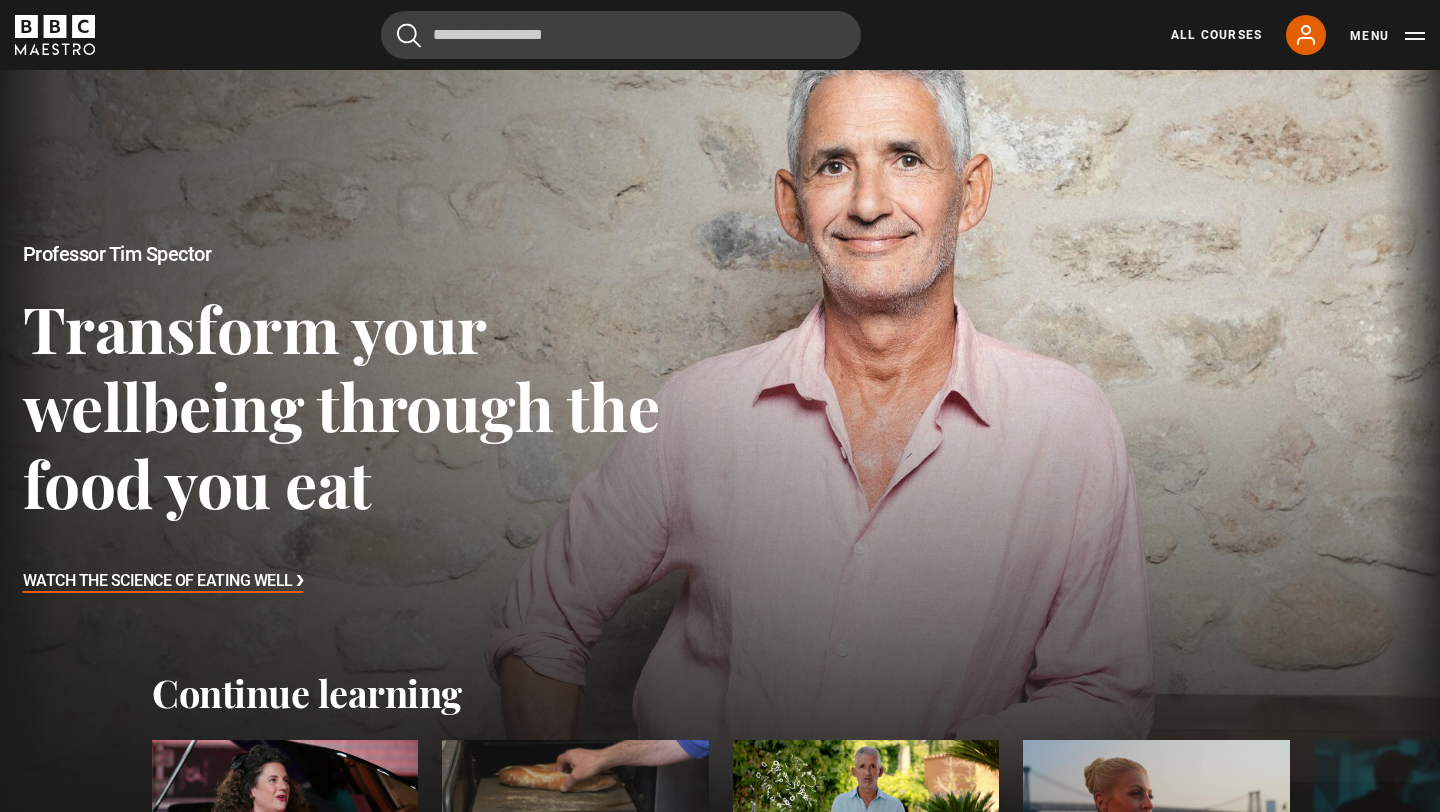 scroll, scrollTop: 0, scrollLeft: 0, axis: both 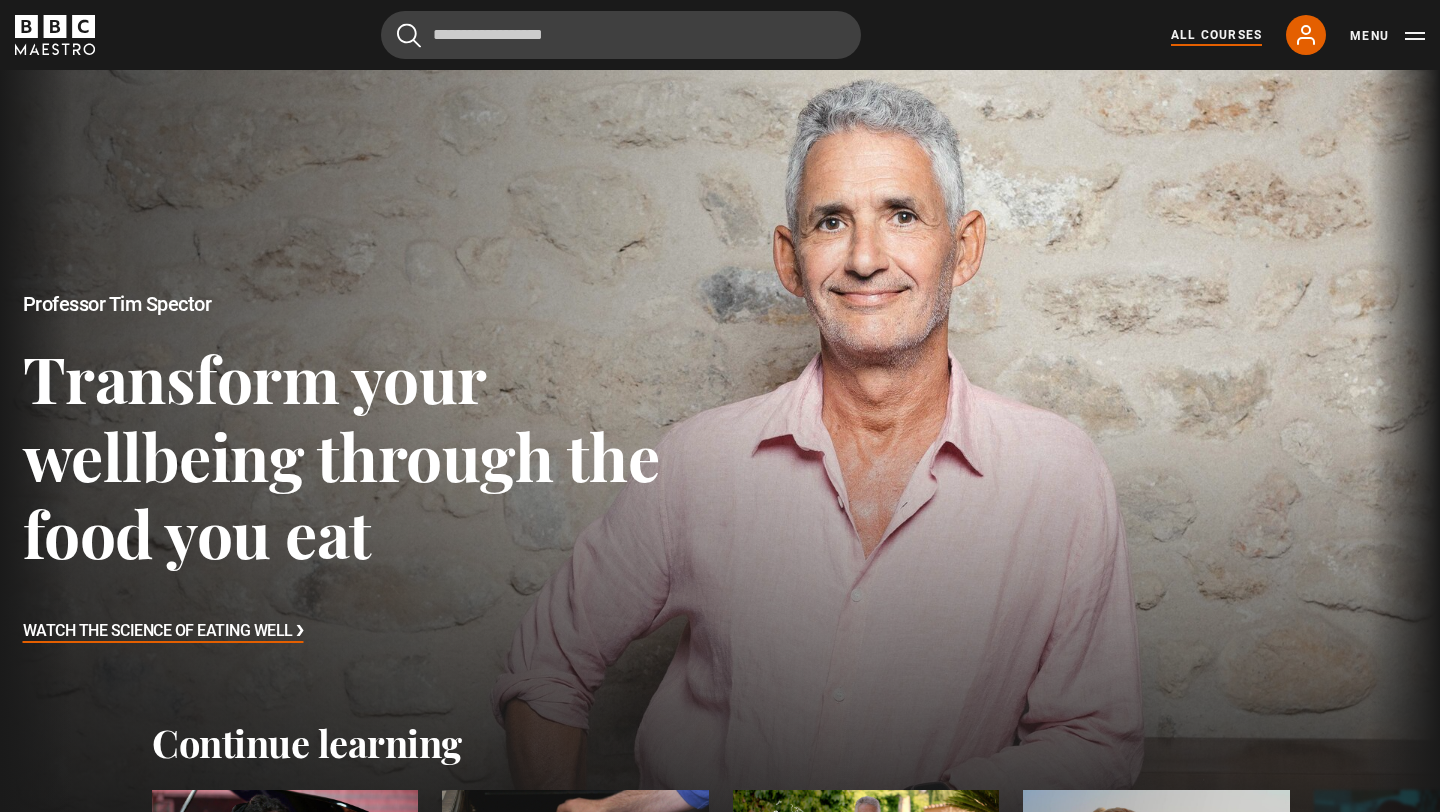 click on "All Courses" at bounding box center [1216, 35] 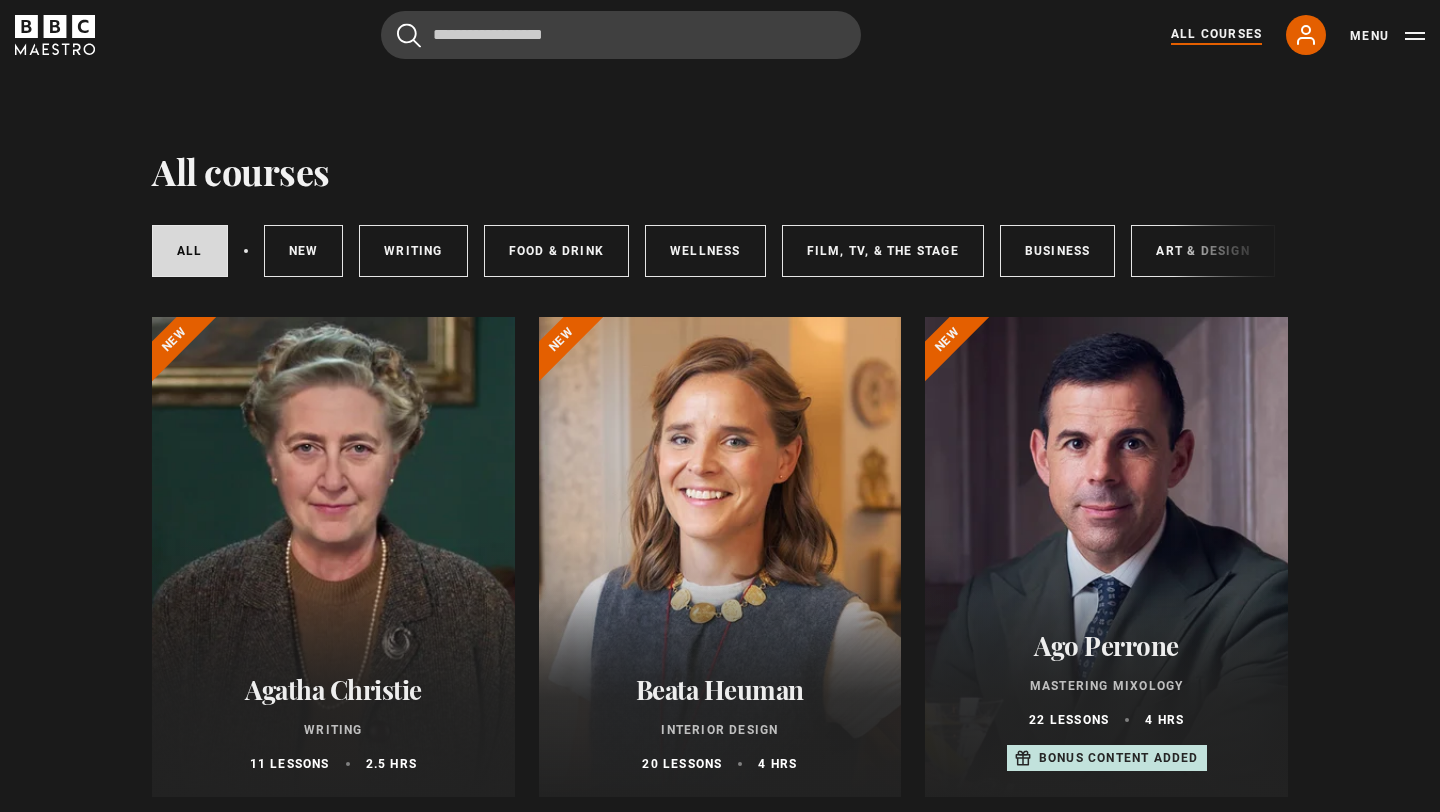scroll, scrollTop: 0, scrollLeft: 0, axis: both 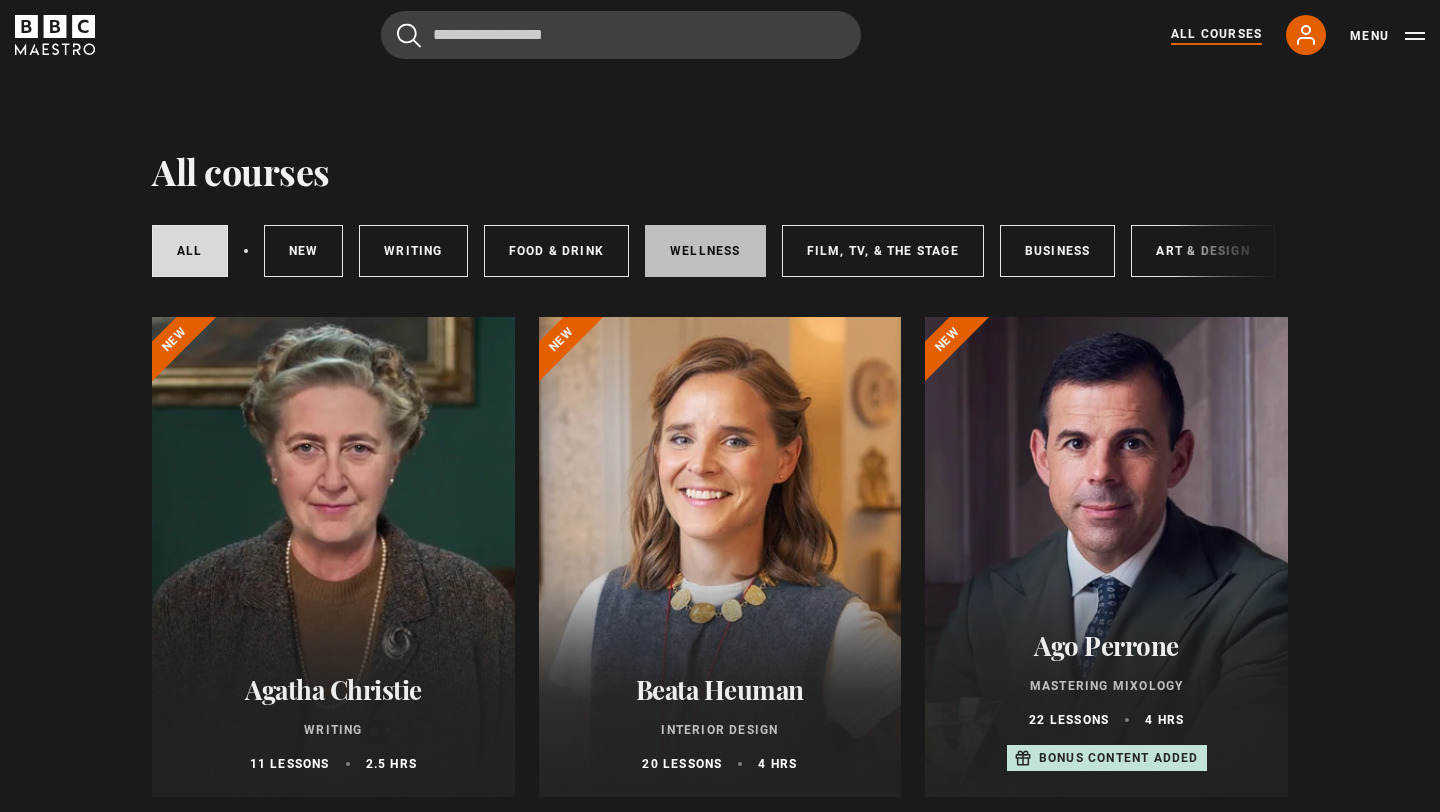 click on "Wellness" at bounding box center [705, 251] 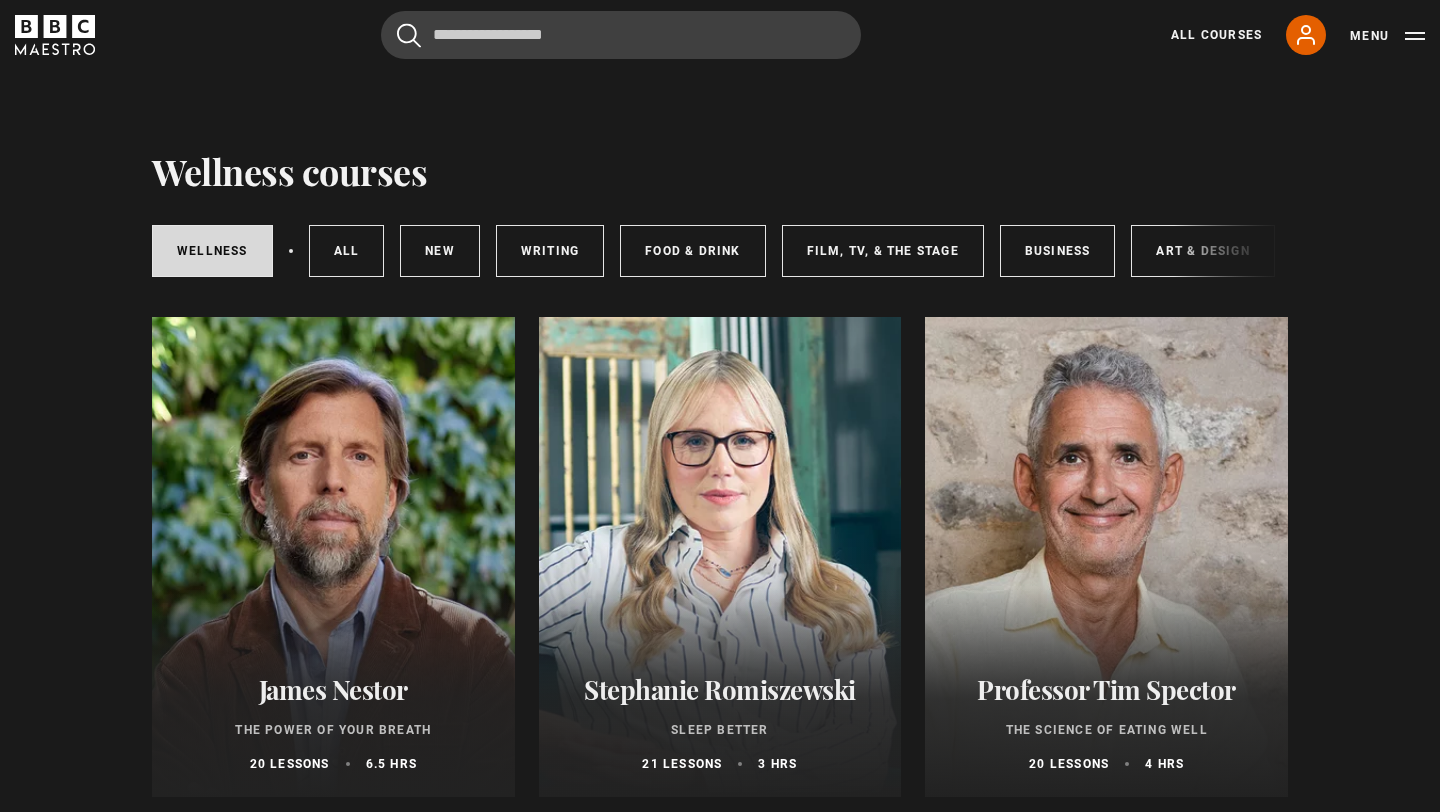 scroll, scrollTop: 0, scrollLeft: 0, axis: both 